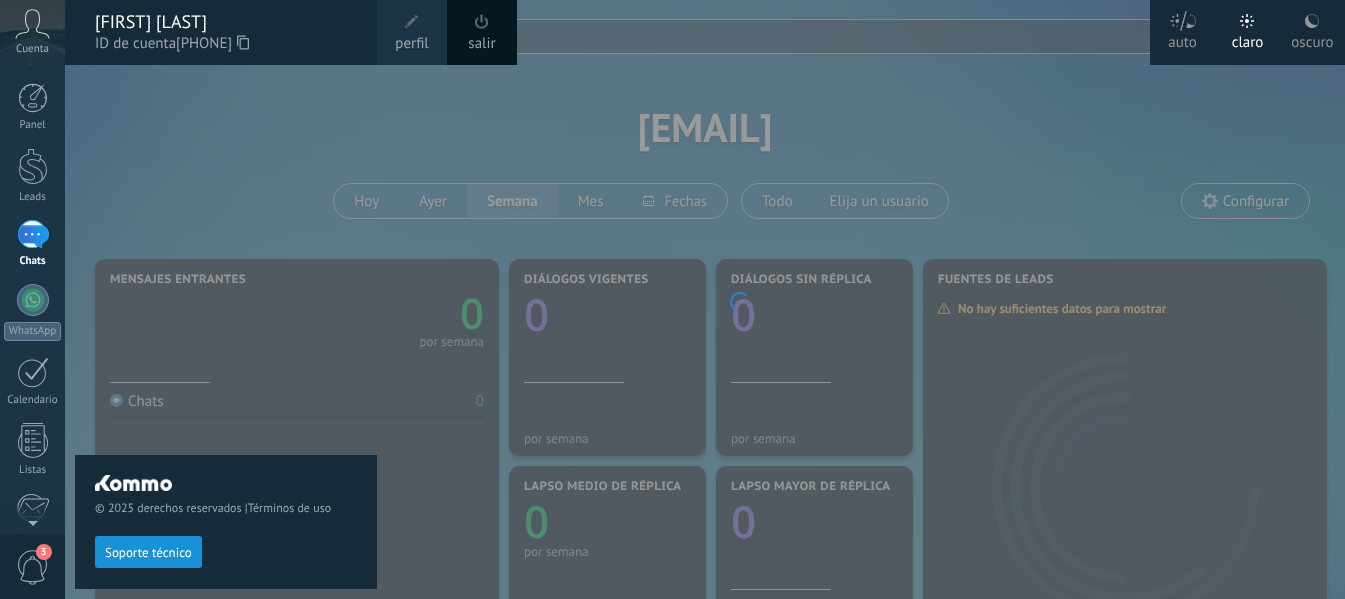 scroll, scrollTop: 0, scrollLeft: 0, axis: both 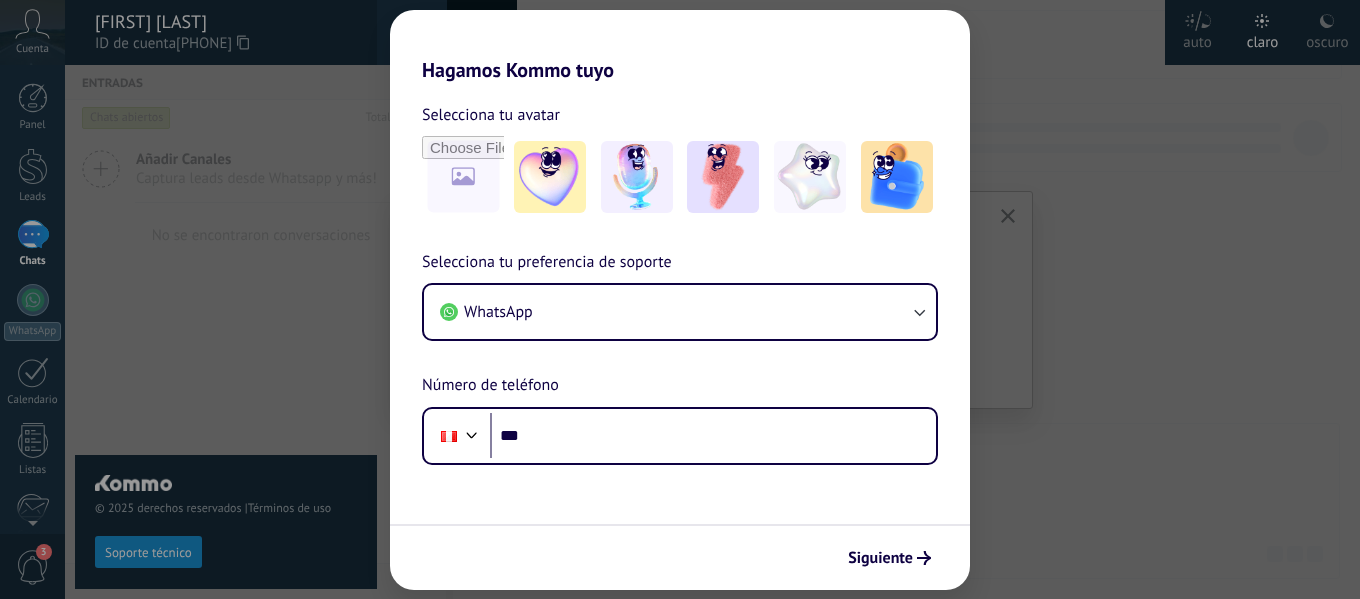 click on "Hagamos Kommo tuyo Selecciona tu avatar Selecciona tu preferencia de soporte WhatsApp Número de teléfono Phone *** Siguiente" at bounding box center (680, 299) 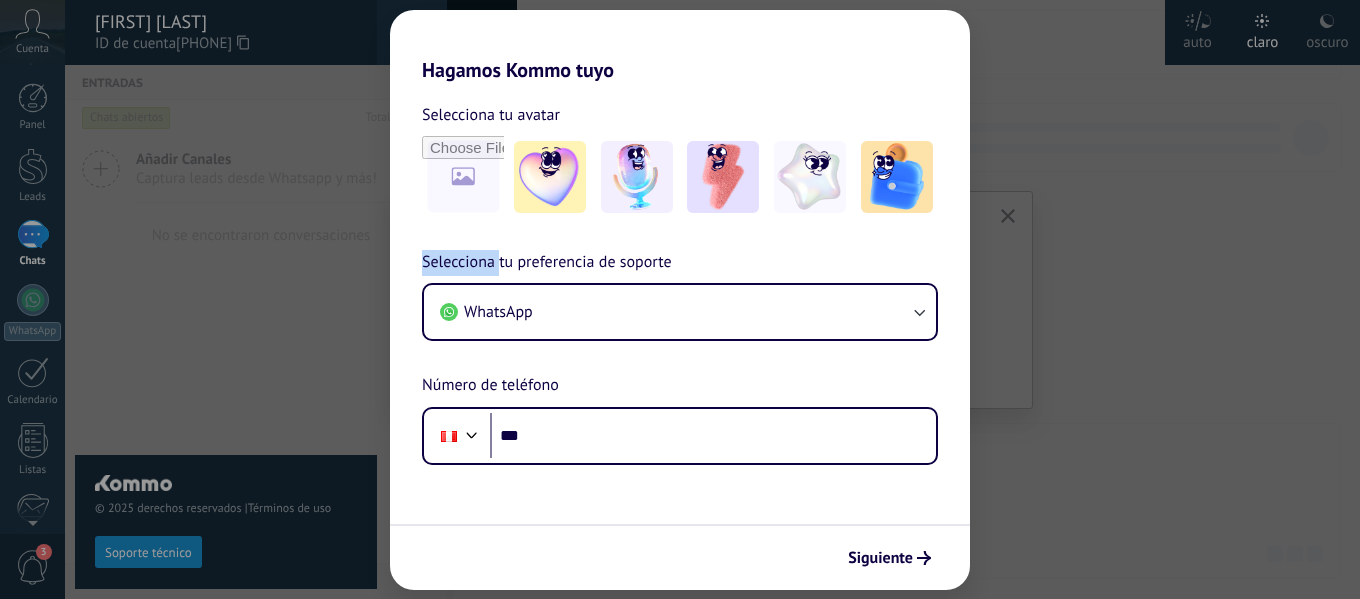 click on "Hagamos Kommo tuyo Selecciona tu avatar Selecciona tu preferencia de soporte WhatsApp Número de teléfono Phone *** Siguiente" at bounding box center (680, 299) 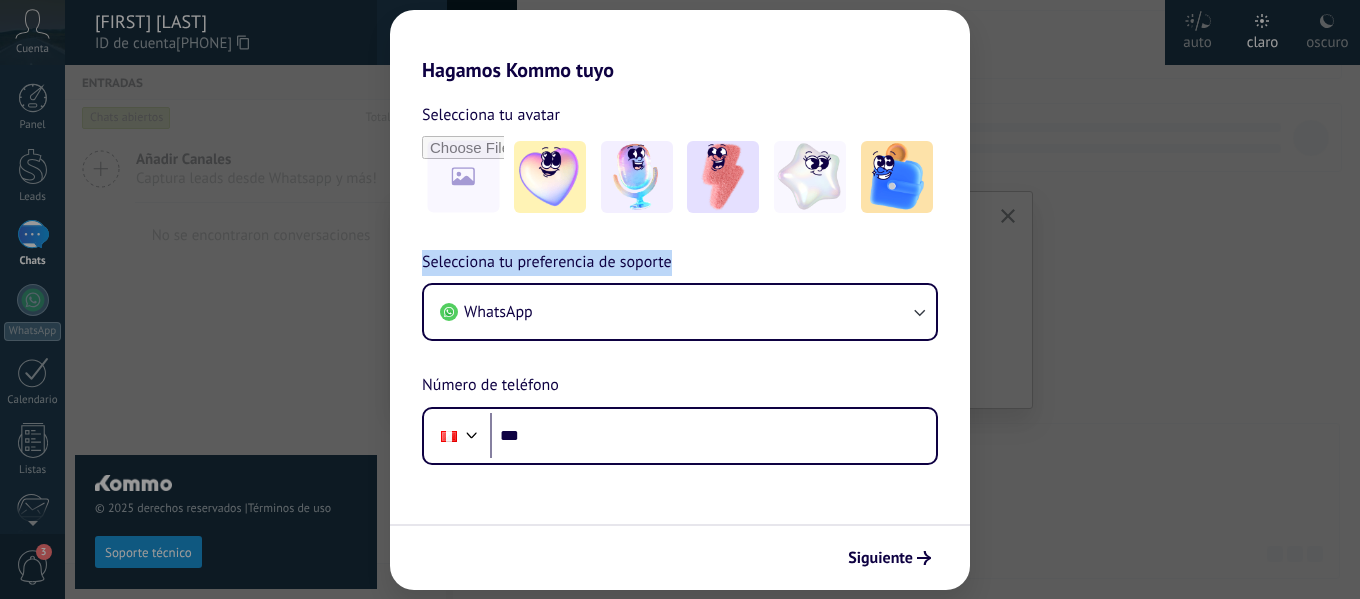 click on "Hagamos Kommo tuyo Selecciona tu avatar Selecciona tu preferencia de soporte WhatsApp Número de teléfono Phone *** Siguiente" at bounding box center (680, 299) 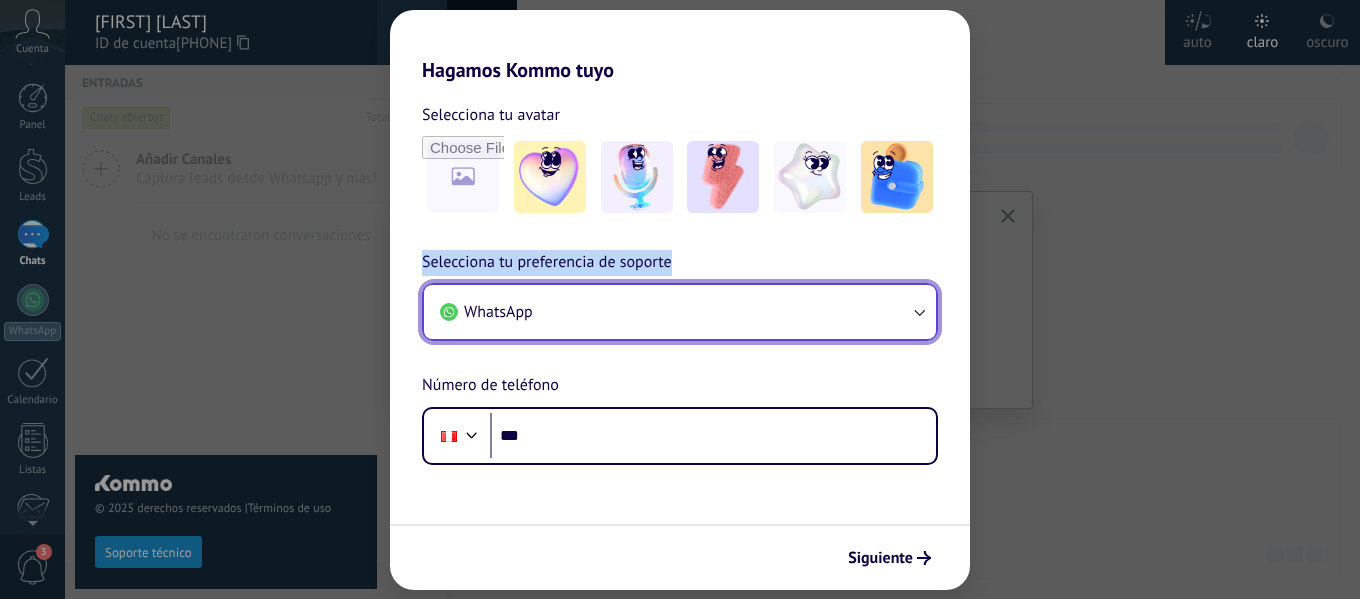 click on "WhatsApp" at bounding box center (680, 312) 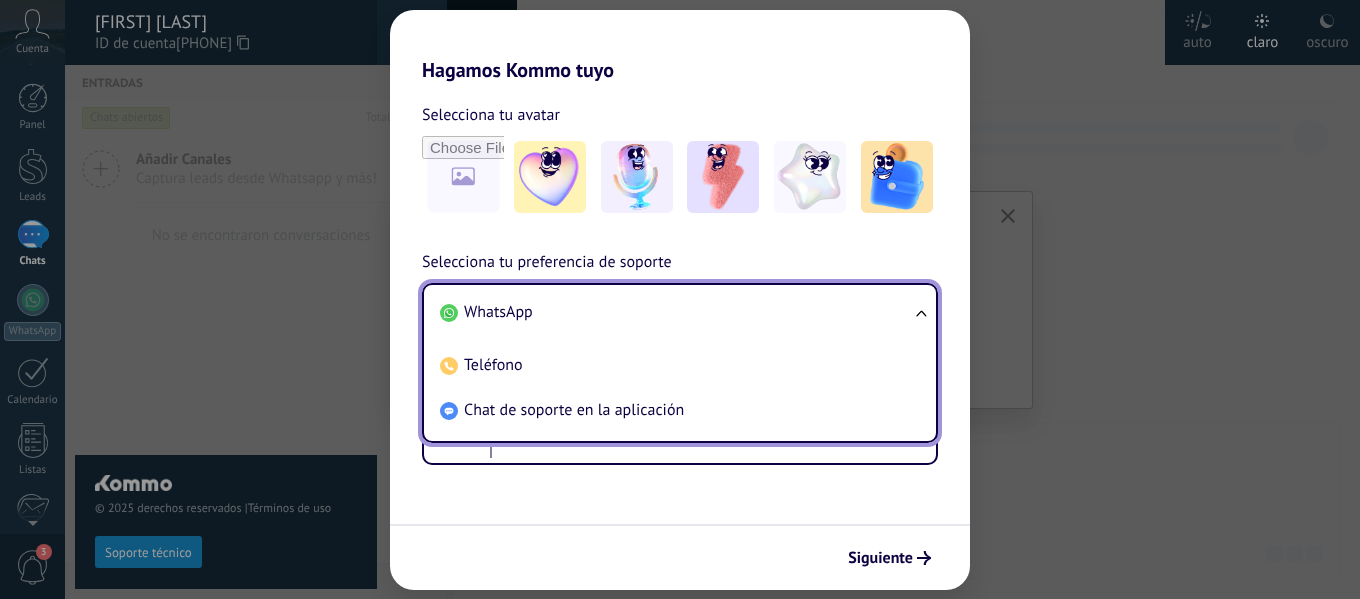 click on "WhatsApp Teléfono Chat de soporte en la aplicación" at bounding box center (680, 363) 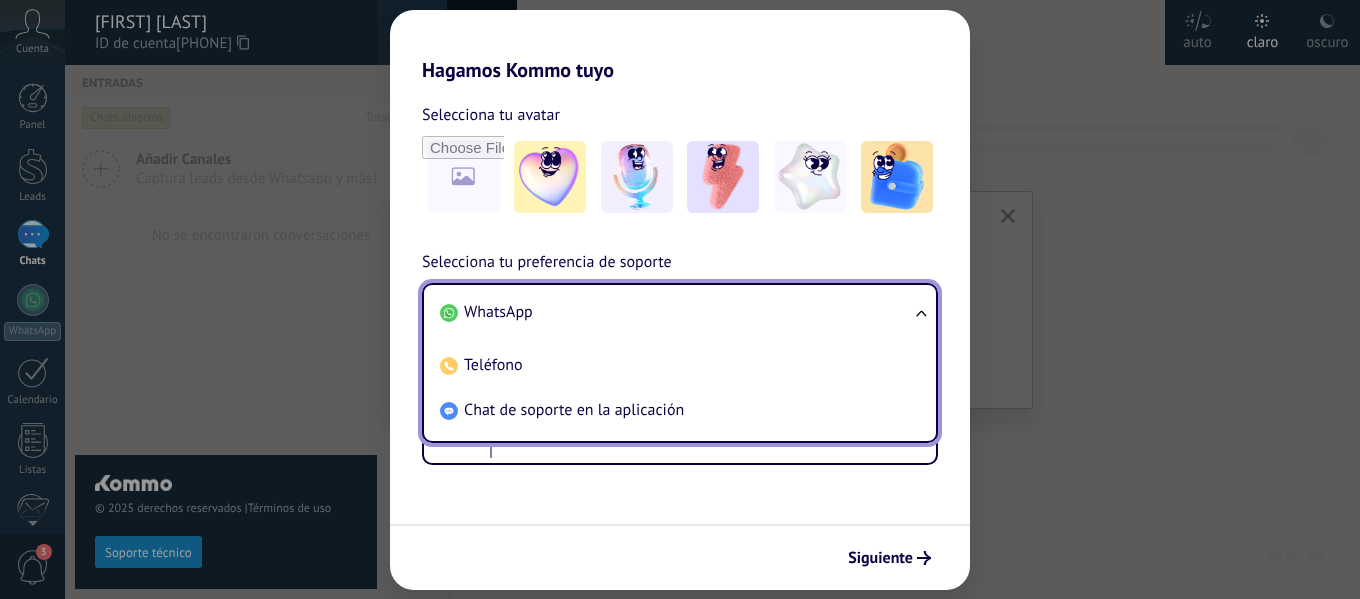 click on "WhatsApp" at bounding box center [676, 312] 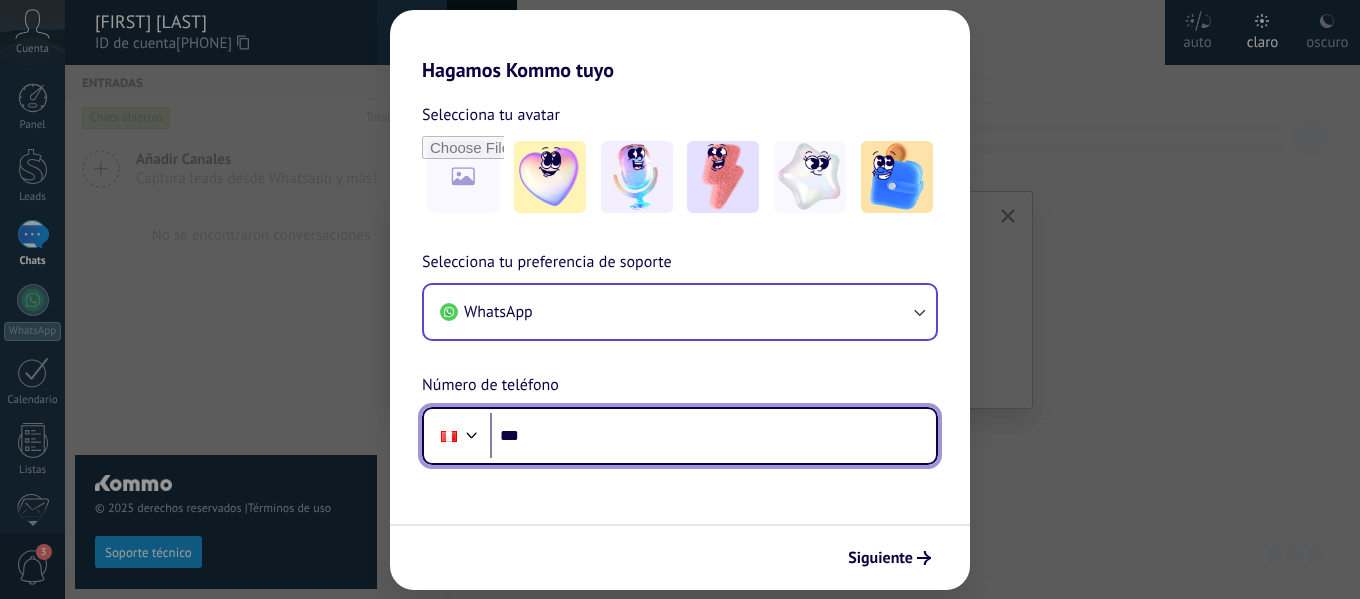 click on "***" at bounding box center [713, 436] 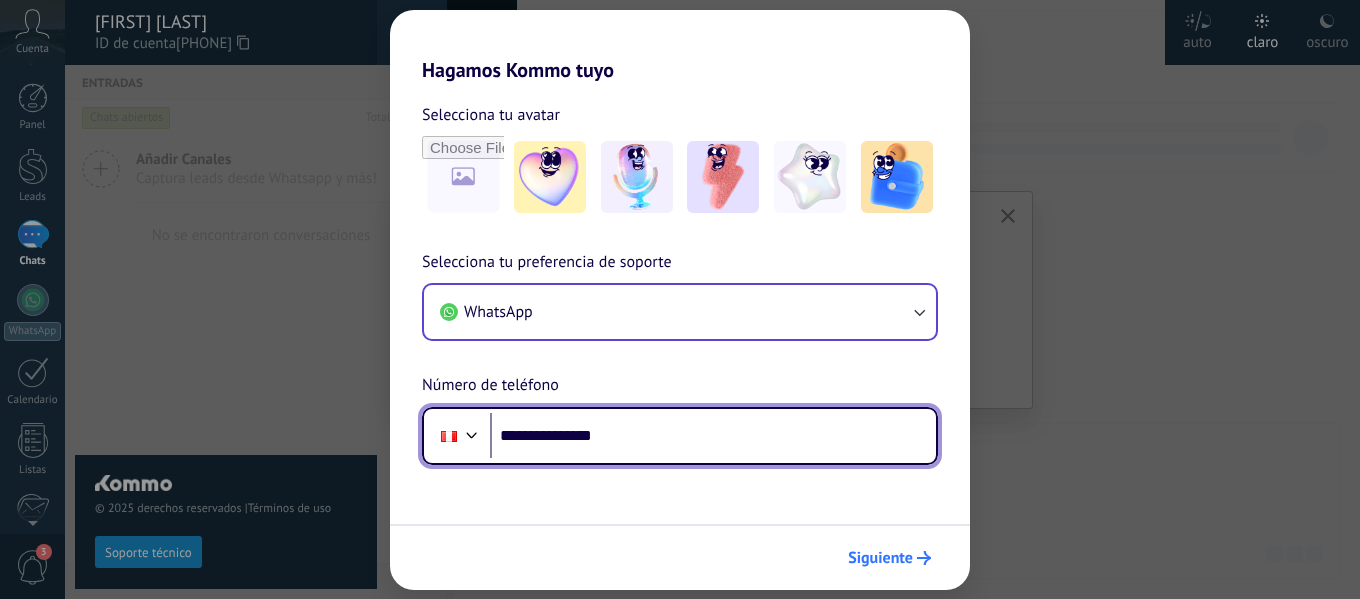 type on "**********" 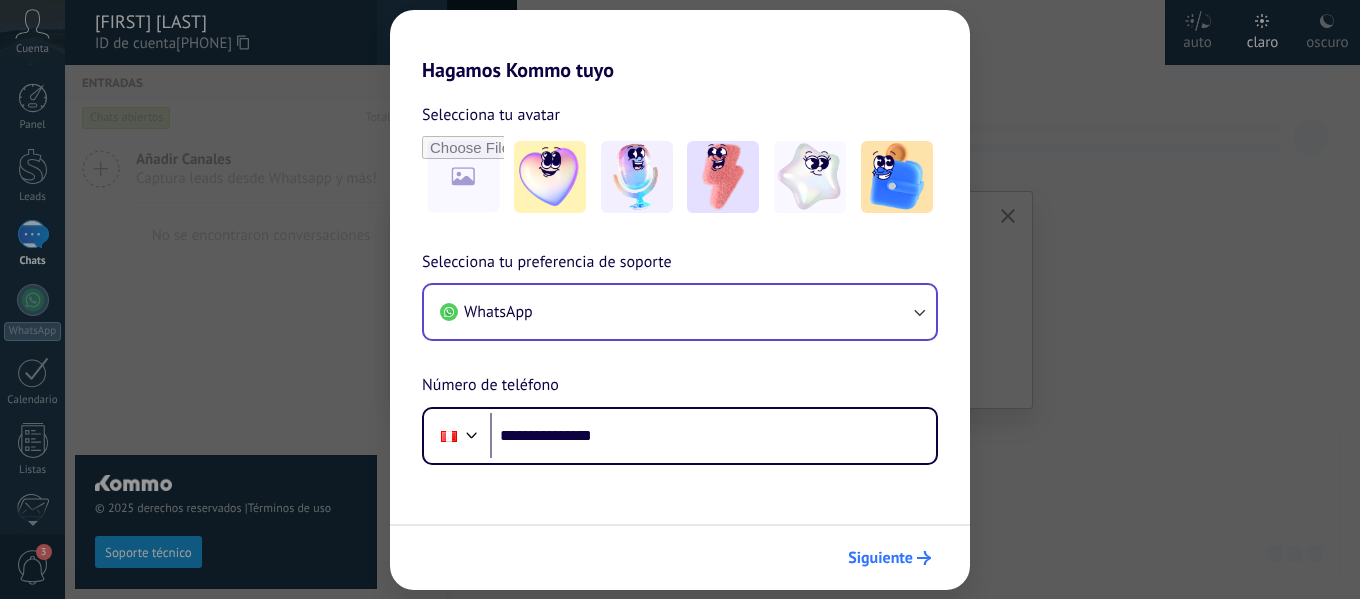 click on "Siguiente" at bounding box center [880, 558] 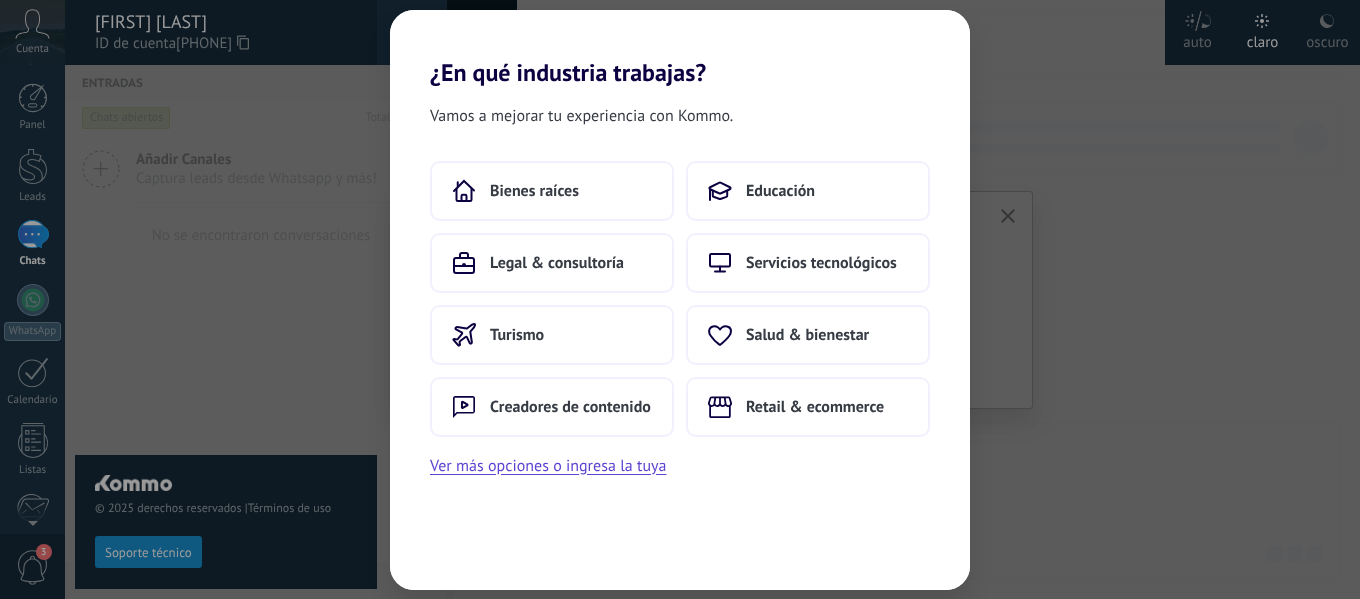 scroll, scrollTop: 0, scrollLeft: 0, axis: both 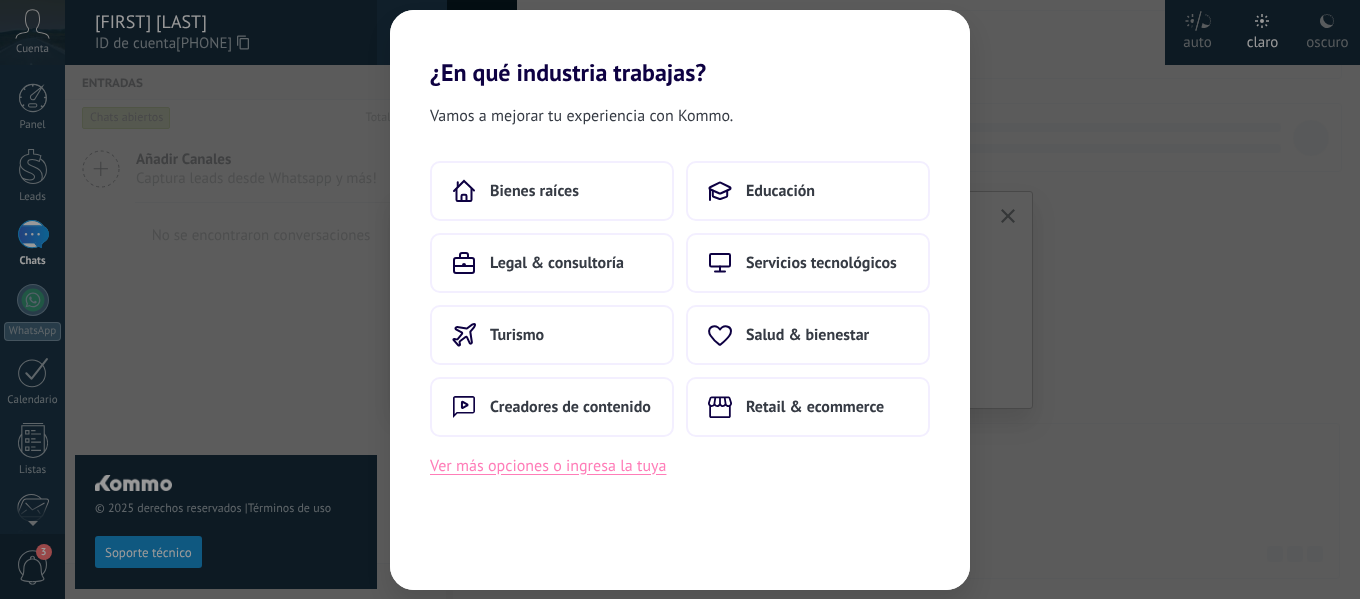 click on "Ver más opciones o ingresa la tuya" at bounding box center (548, 466) 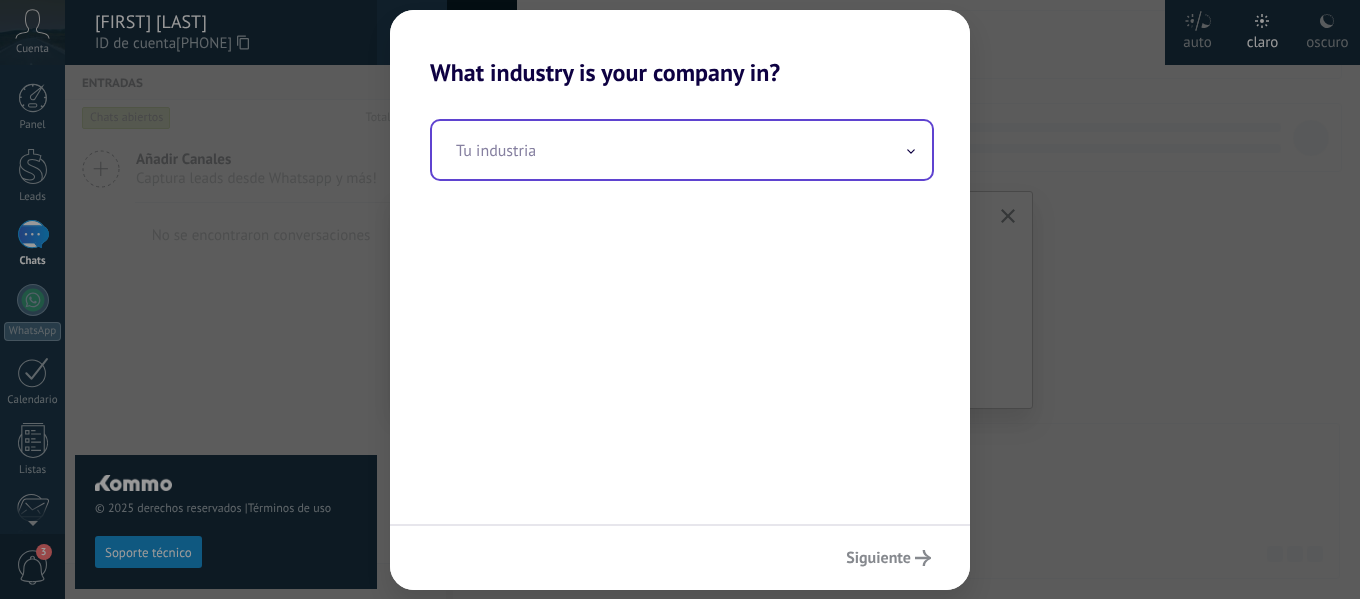 click at bounding box center [911, 149] 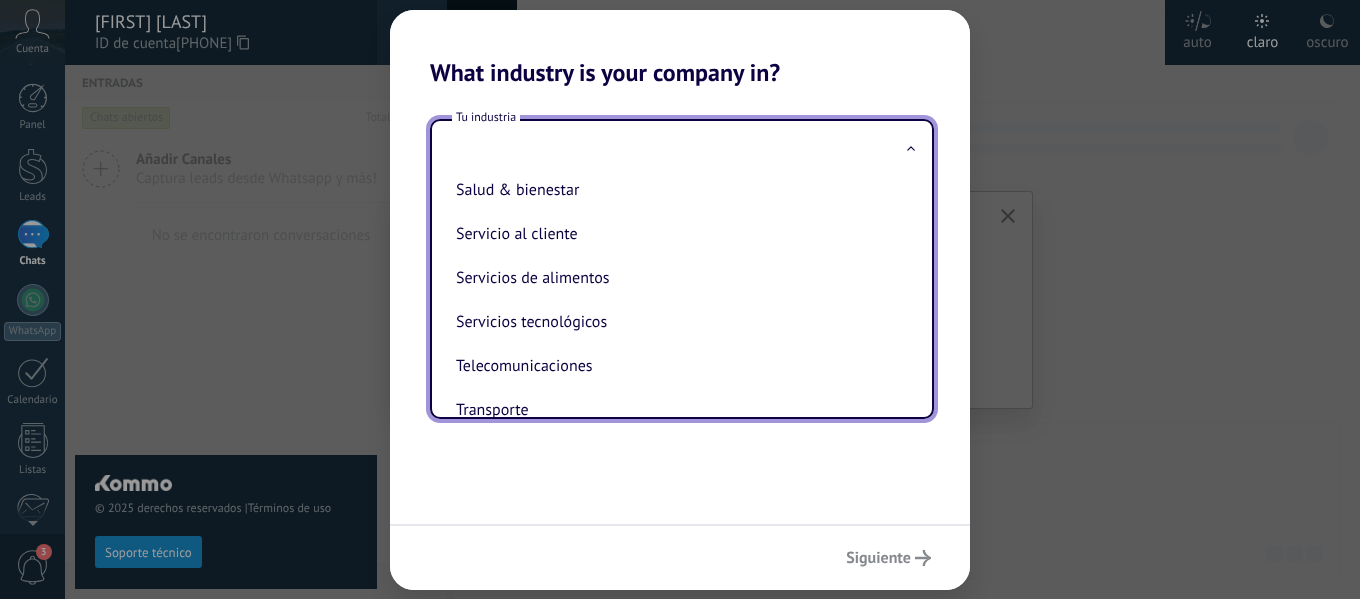 scroll, scrollTop: 500, scrollLeft: 0, axis: vertical 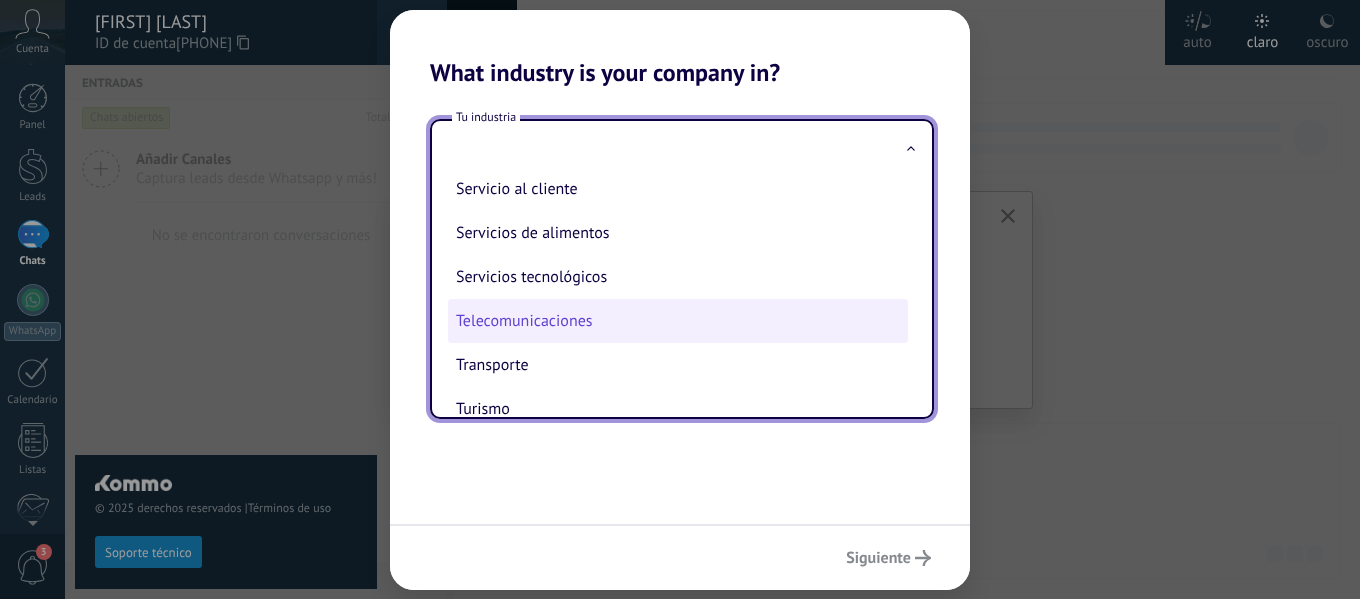 click on "Telecomunicaciones" at bounding box center [678, 321] 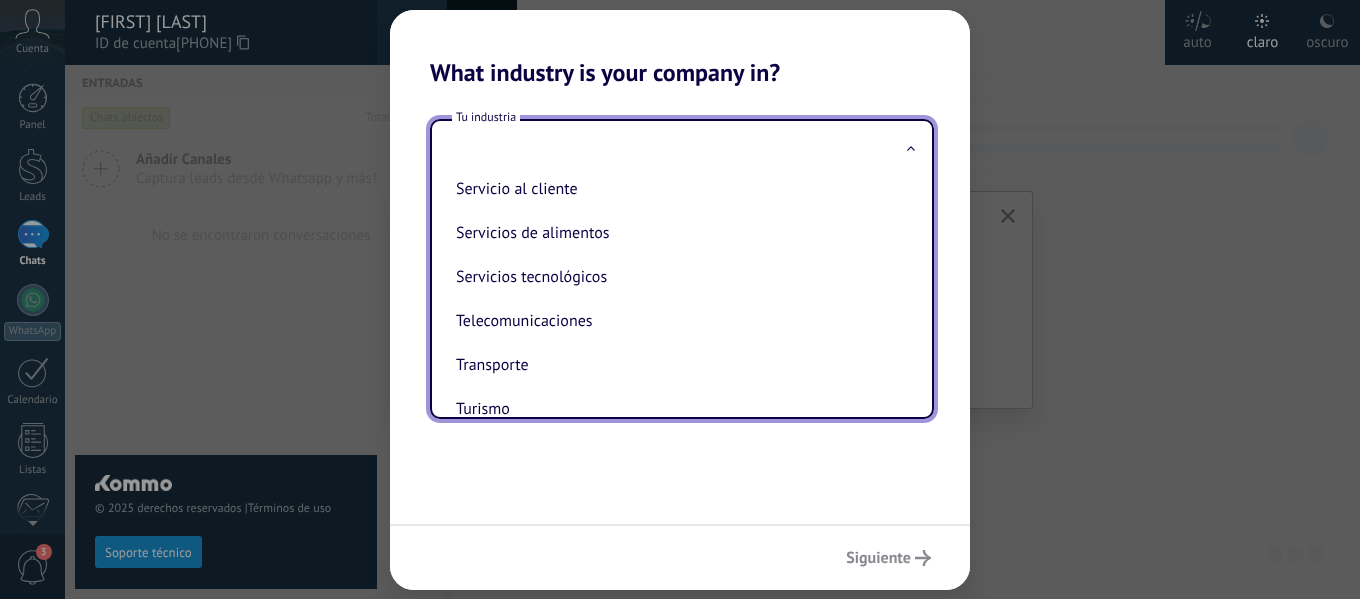 type on "**********" 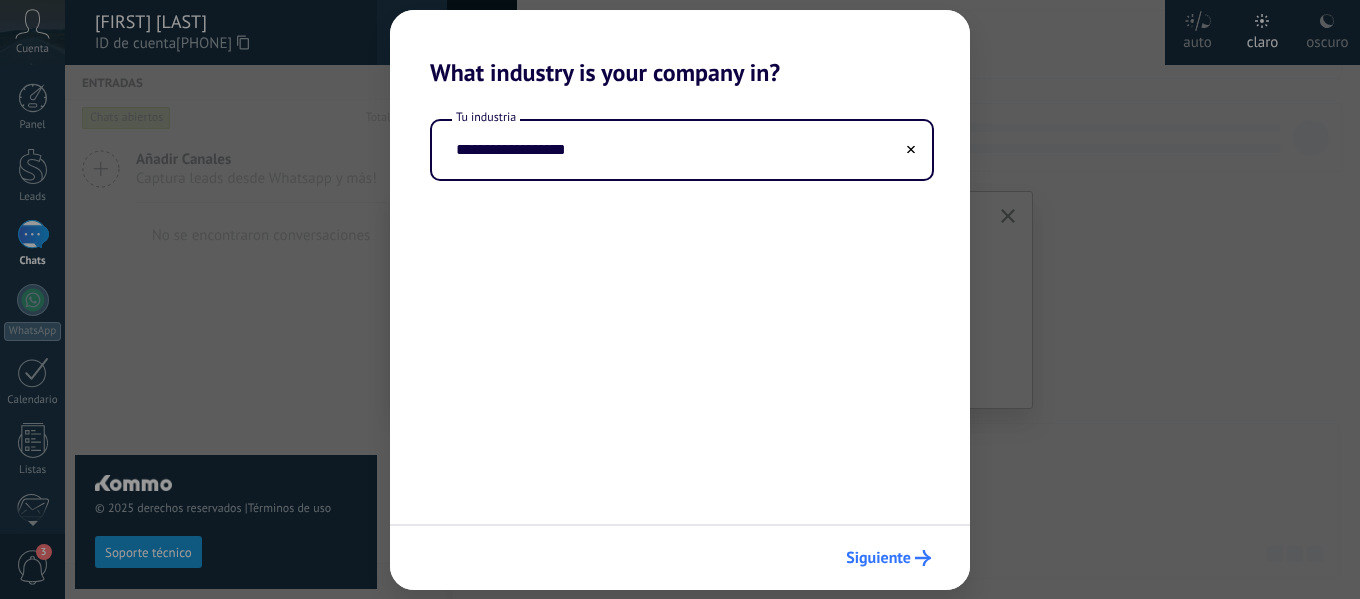 click on "Siguiente" at bounding box center (888, 558) 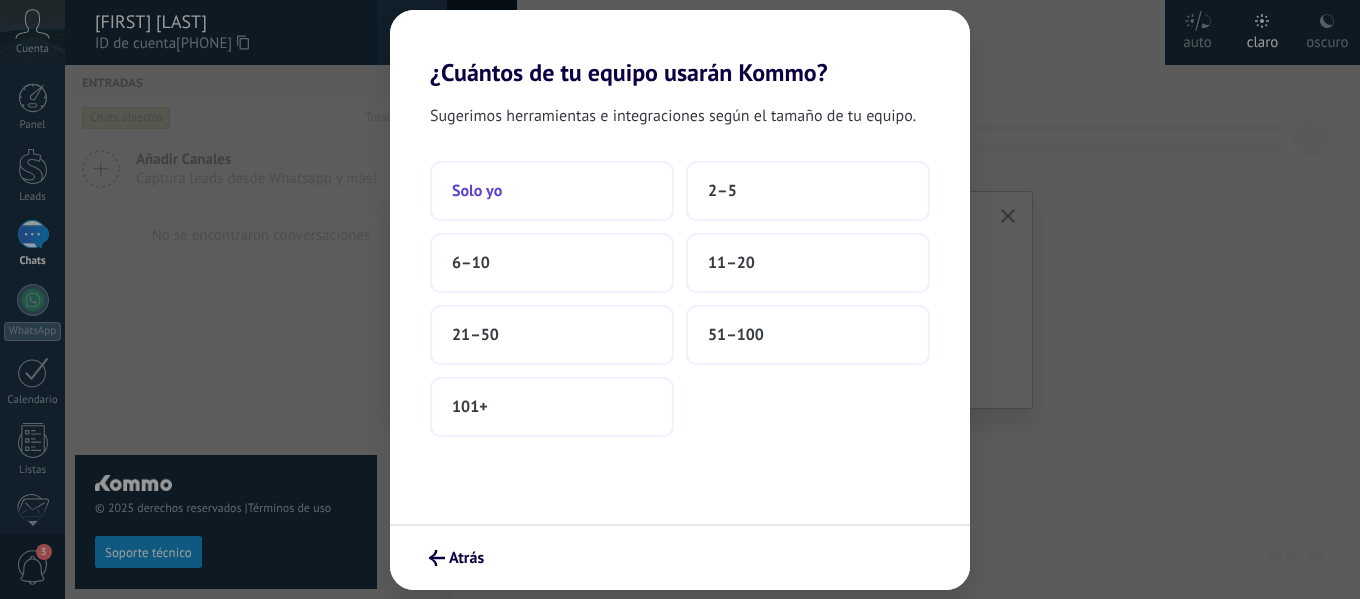 click on "Solo yo" at bounding box center (552, 191) 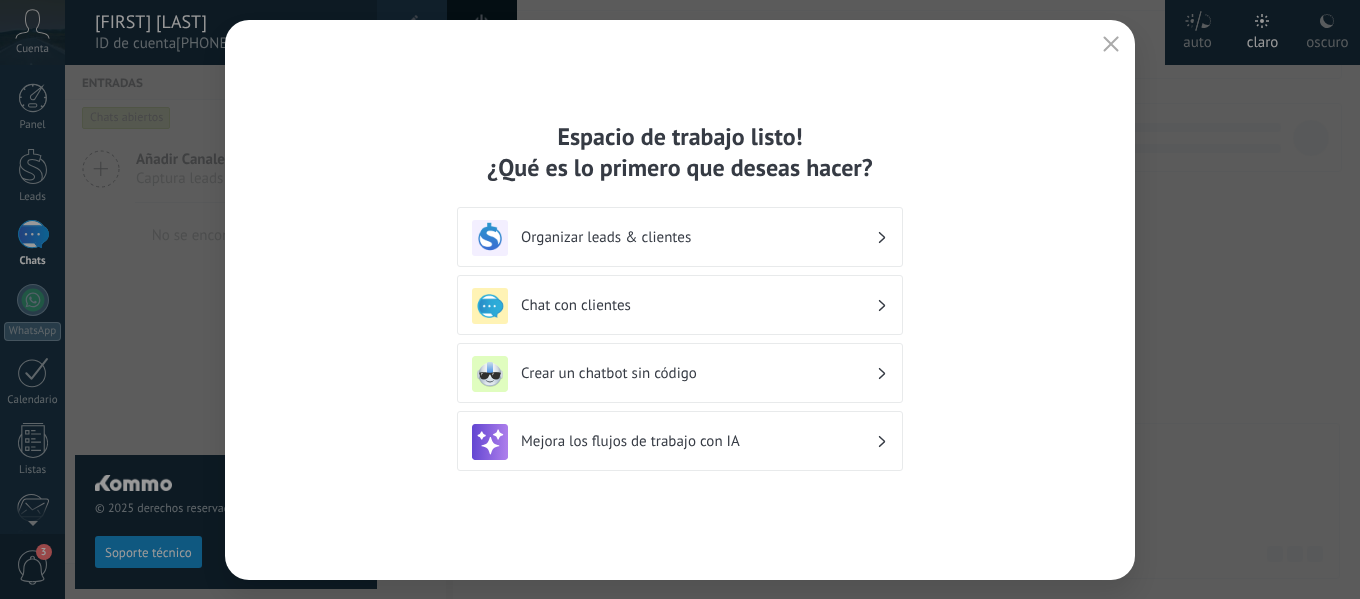 click on "Espacio de trabajo listo!   ¿Qué es lo primero que deseas hacer? Organizar leads & clientes Chat con clientes Crear un chatbot sin código Mejora los flujos de trabajo con IA" at bounding box center [680, 300] 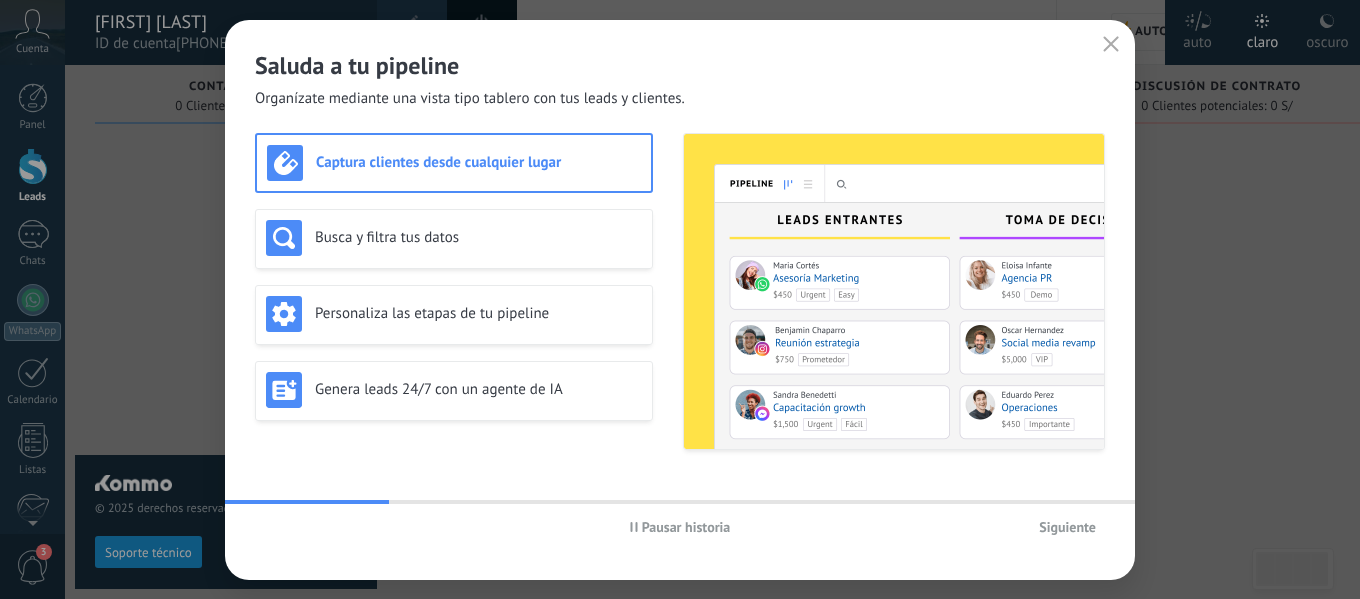 click on "Pausar historia" at bounding box center (686, 527) 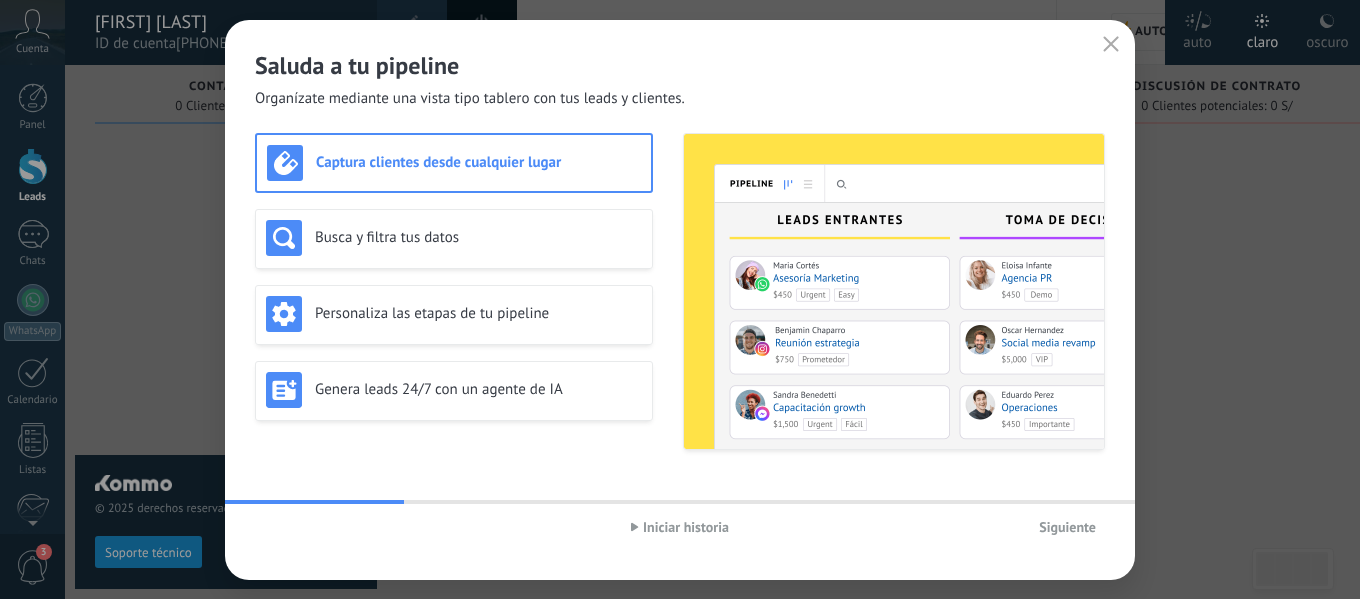type 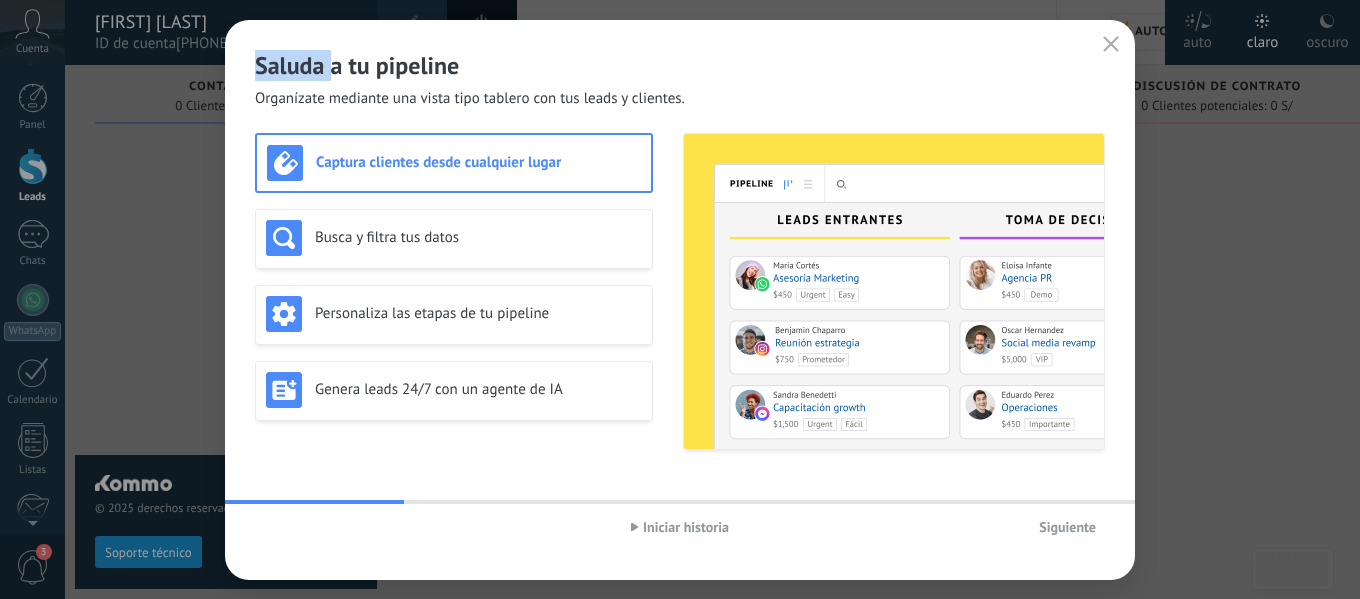 click on "Saluda a tu pipeline Organízate mediante una vista tipo tablero con tus leads y clientes. Captura clientes desde cualquier lugar Busca y filtra tus datos Personaliza las etapas de tu pipeline Genera leads 24/7 con un agente de IA Iniciar historia Siguiente" at bounding box center (680, 299) 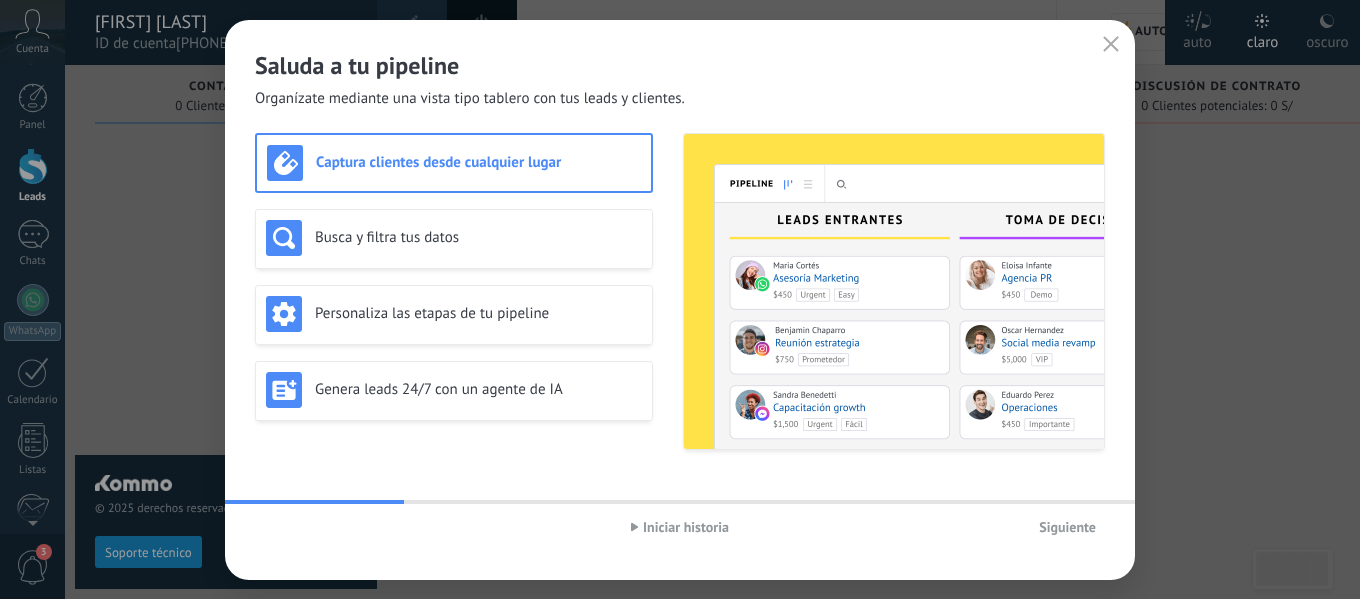 click on "Saluda a tu pipeline Organízate mediante una vista tipo tablero con tus leads y clientes. Captura clientes desde cualquier lugar Busca y filtra tus datos Personaliza las etapas de tu pipeline Genera leads 24/7 con un agente de IA Iniciar historia Siguiente" at bounding box center (680, 299) 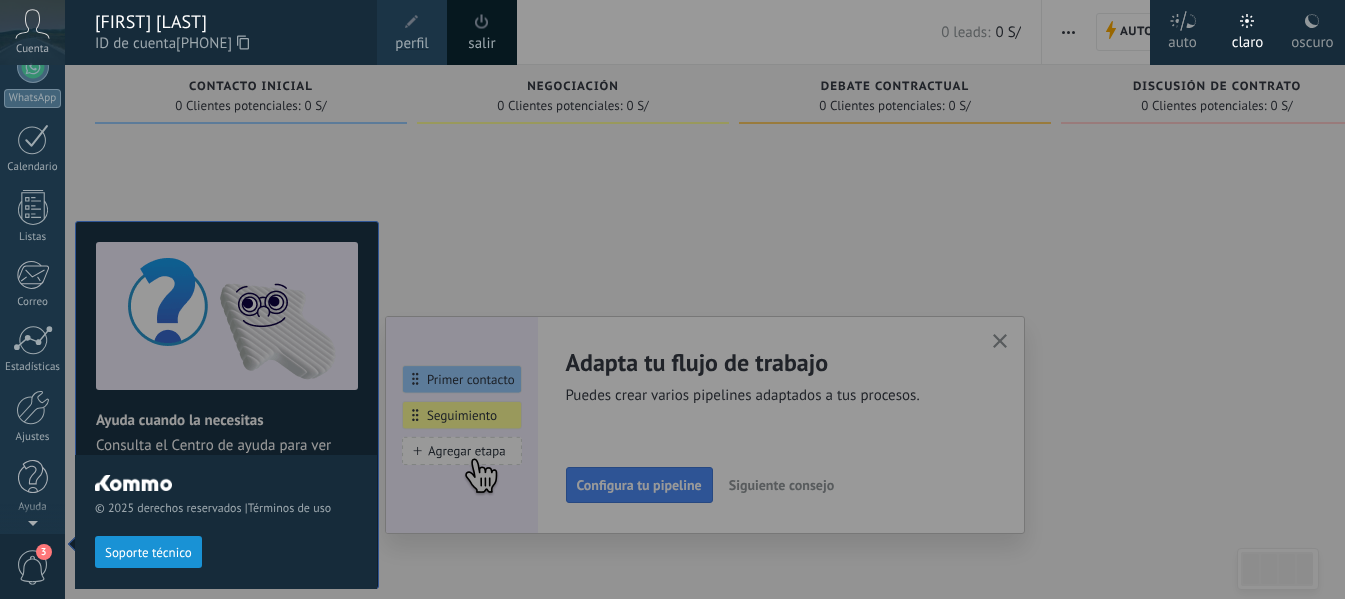 scroll, scrollTop: 0, scrollLeft: 0, axis: both 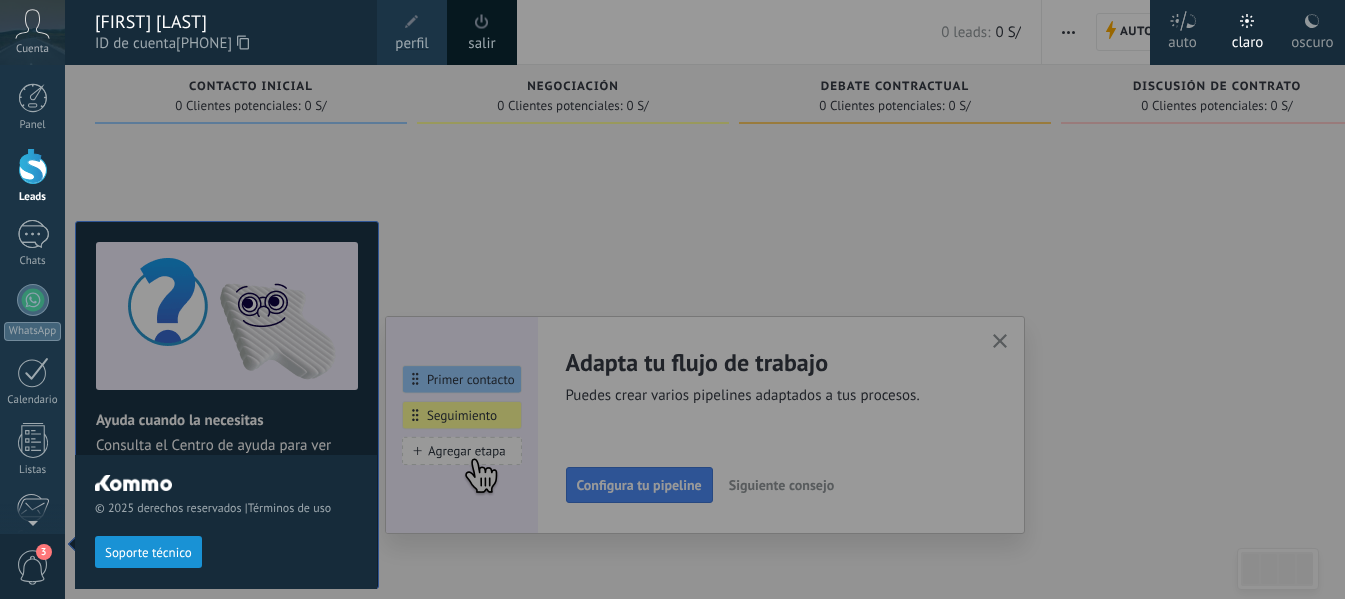 click 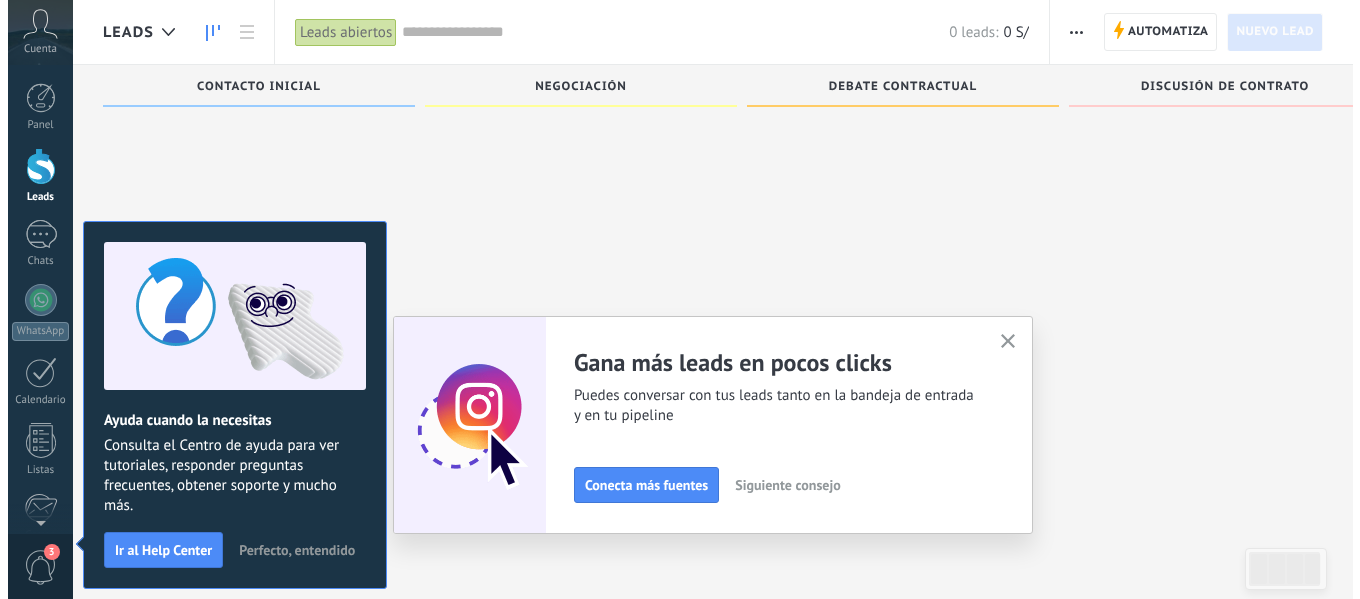 scroll, scrollTop: 0, scrollLeft: 0, axis: both 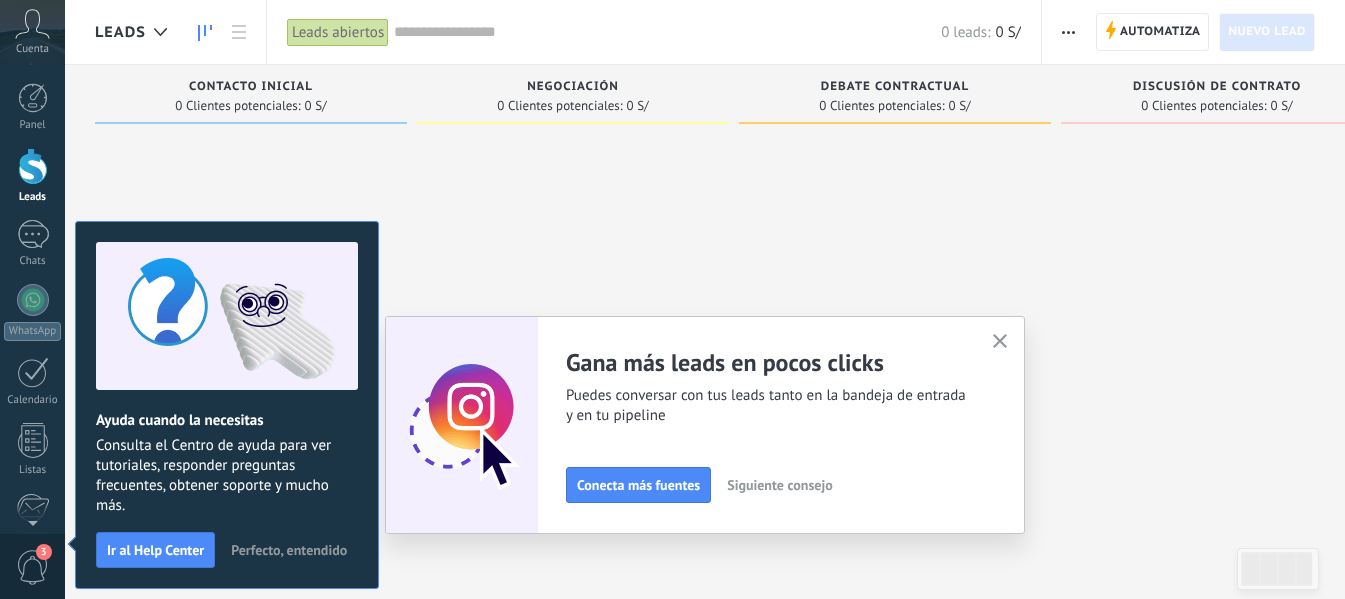 click at bounding box center (1000, 342) 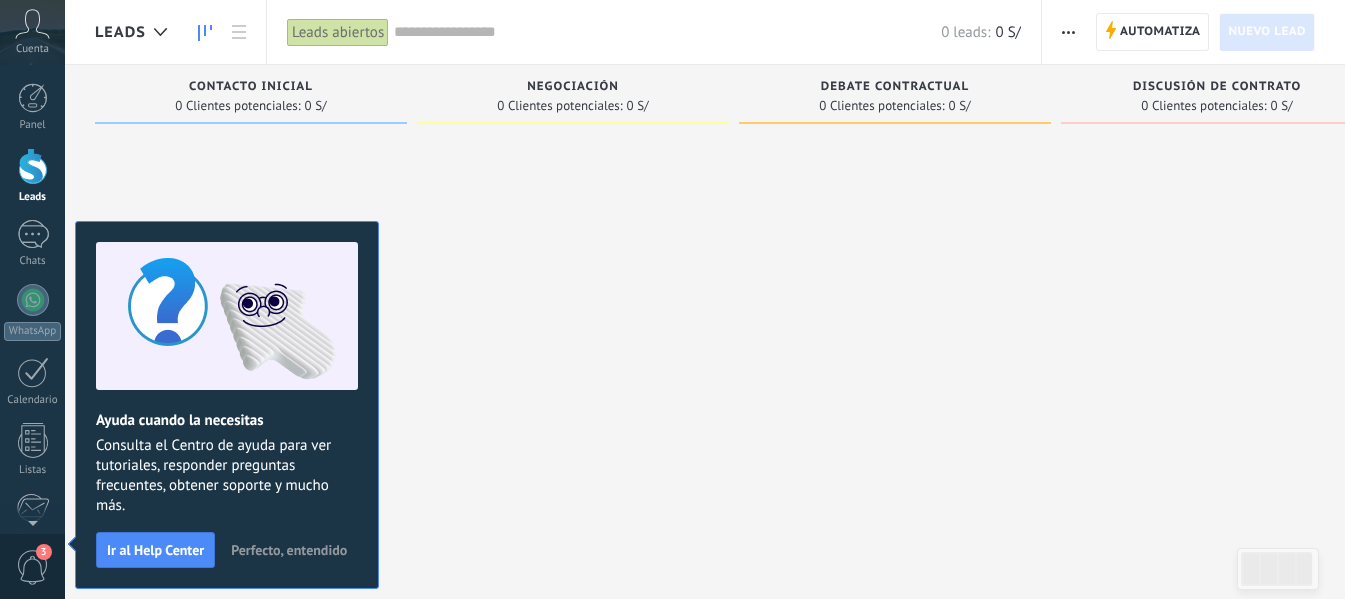 click on "Cuenta" at bounding box center (32, 32) 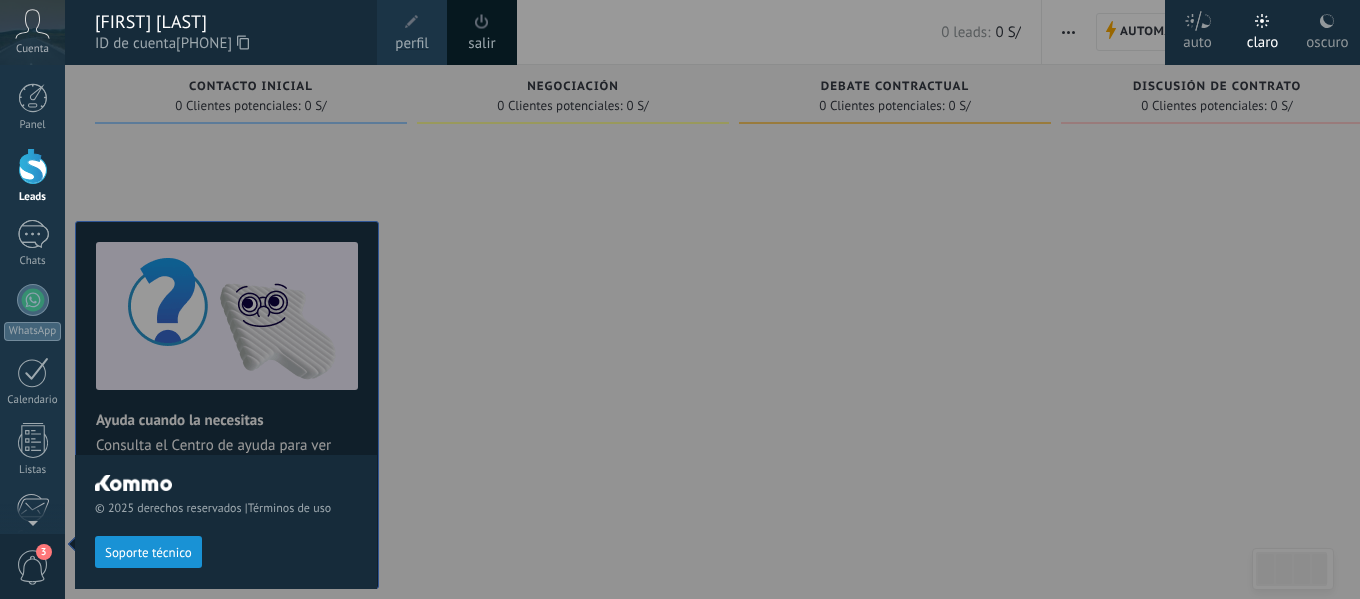 click on "©  2025  derechos reservados |  Términos de uso
Soporte técnico" at bounding box center [226, 521] 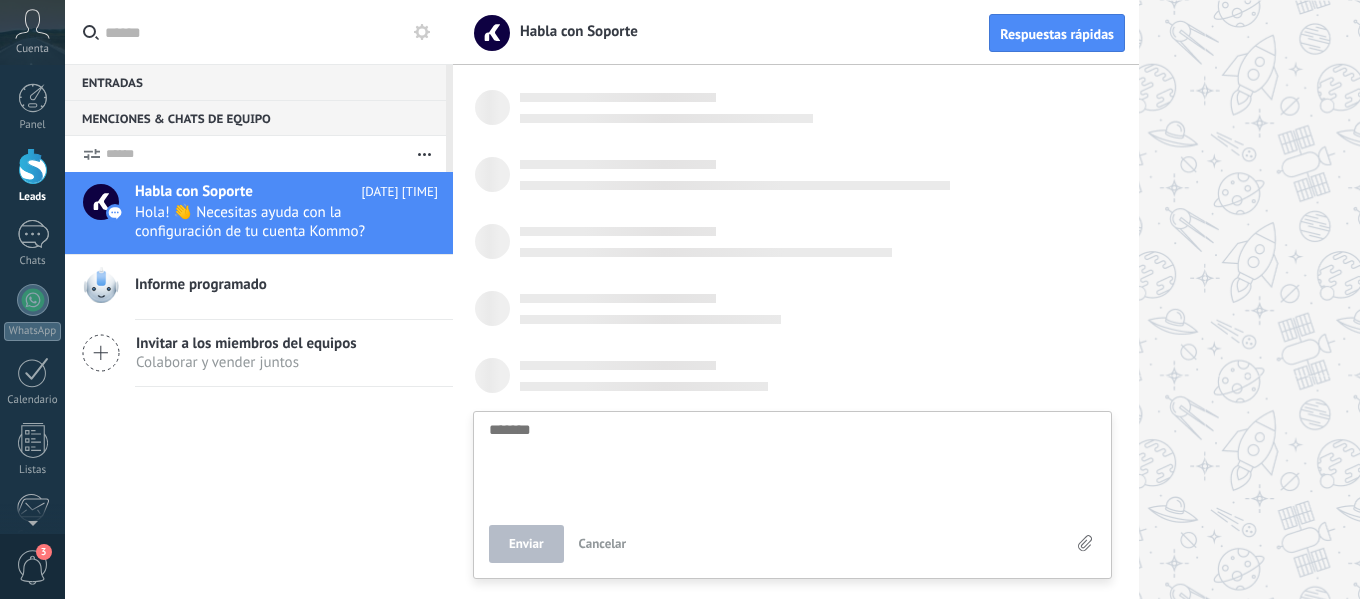 scroll, scrollTop: 19, scrollLeft: 0, axis: vertical 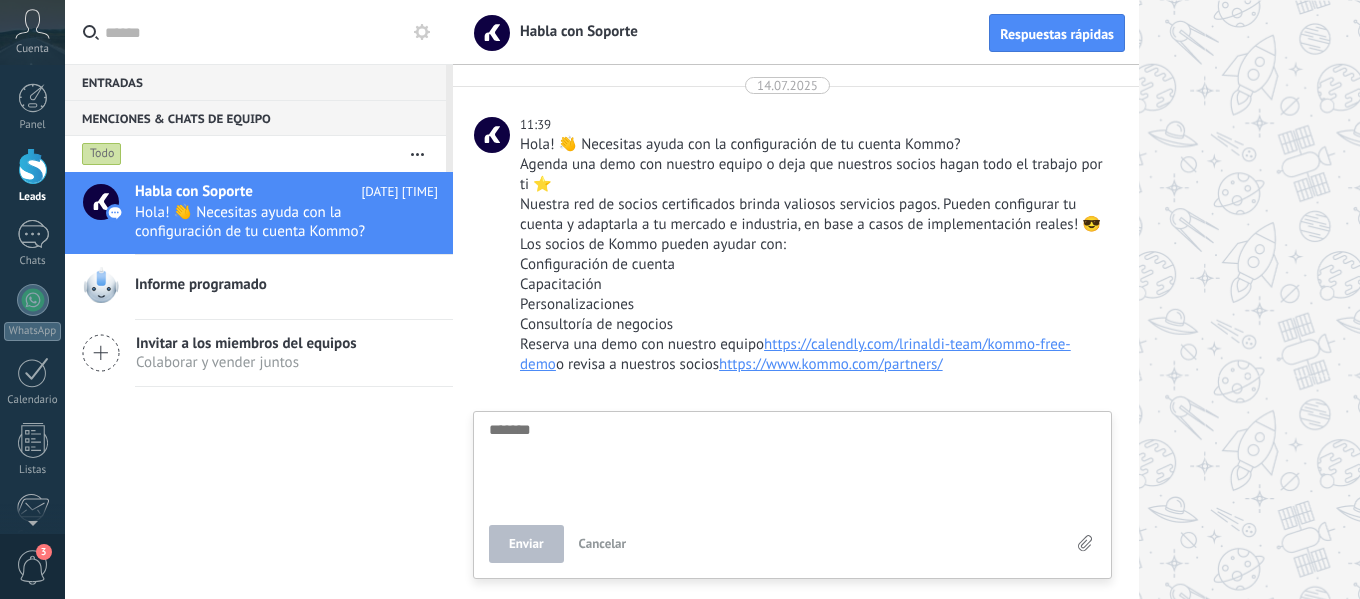 click on "Informe programado" at bounding box center (201, 285) 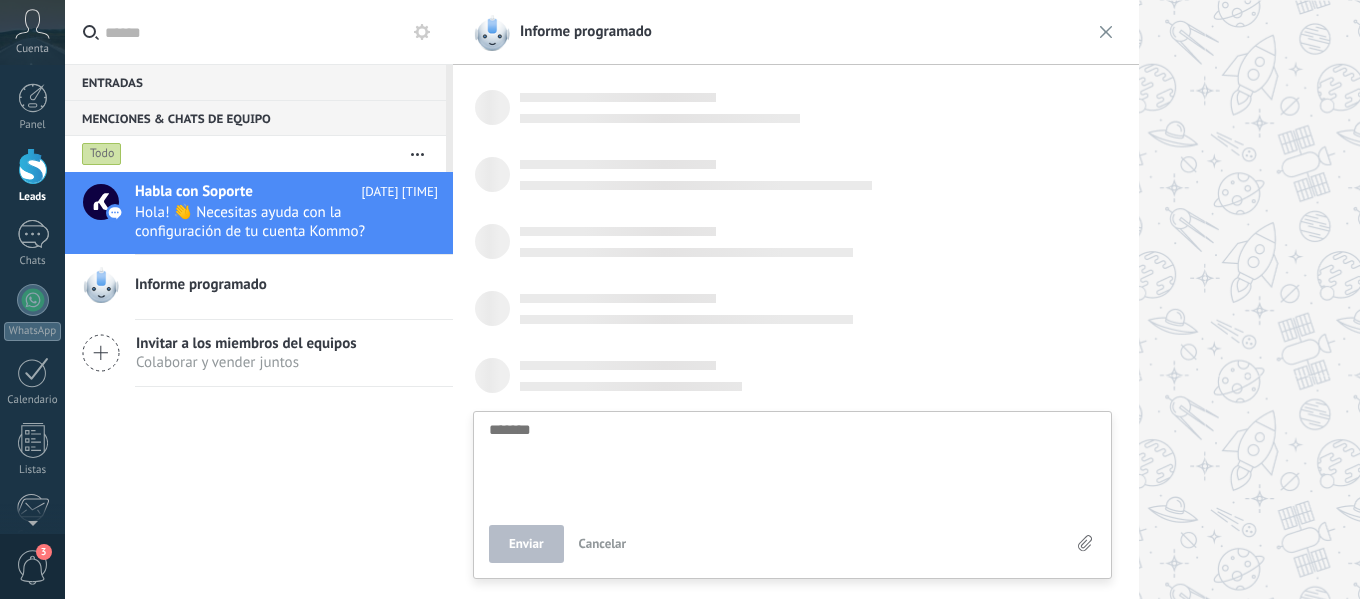 scroll, scrollTop: 19, scrollLeft: 0, axis: vertical 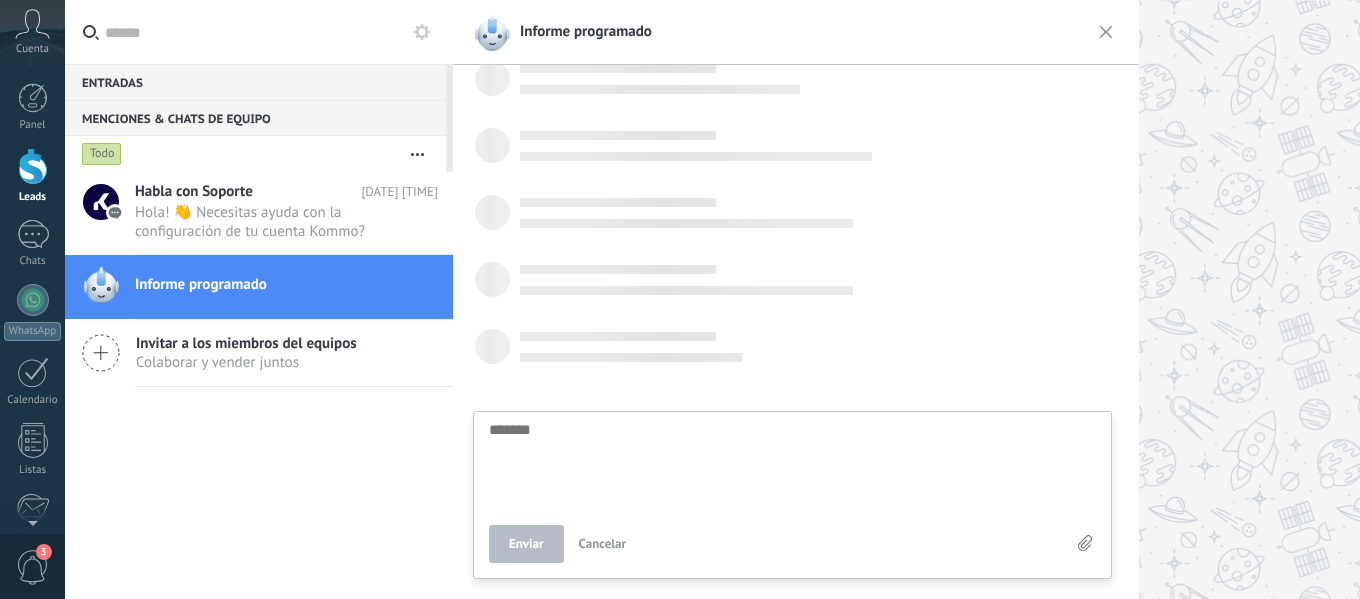 click on "Invitar a los miembros del equipos" at bounding box center [246, 343] 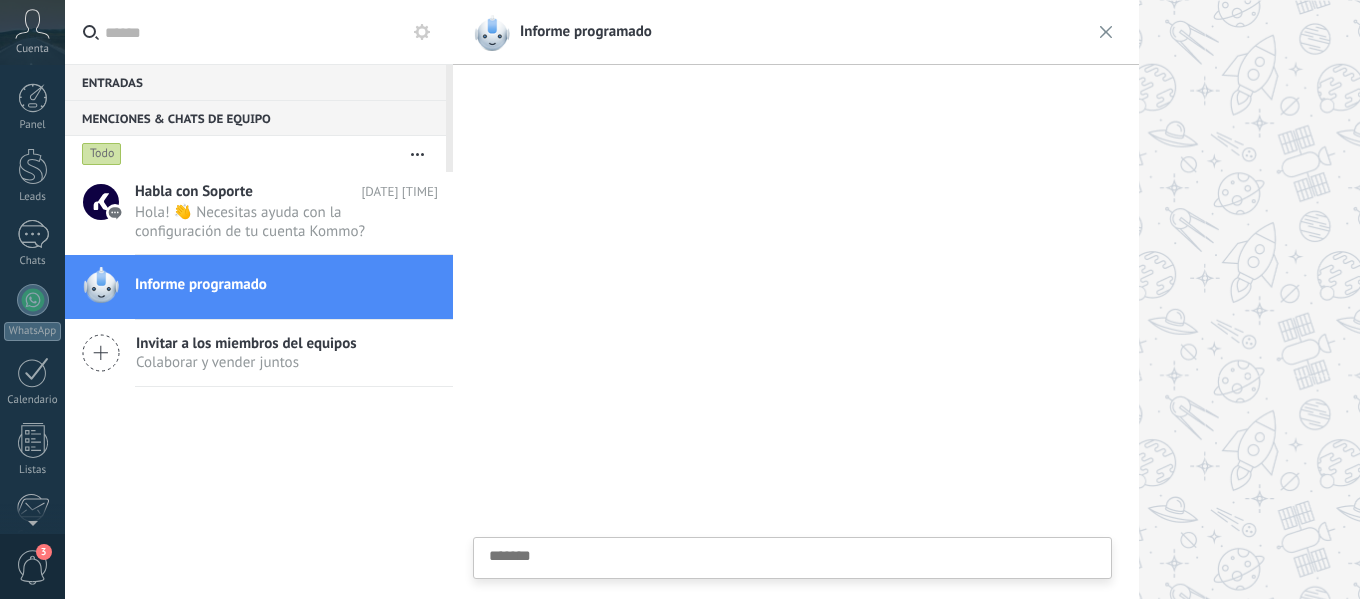 scroll, scrollTop: 0, scrollLeft: 0, axis: both 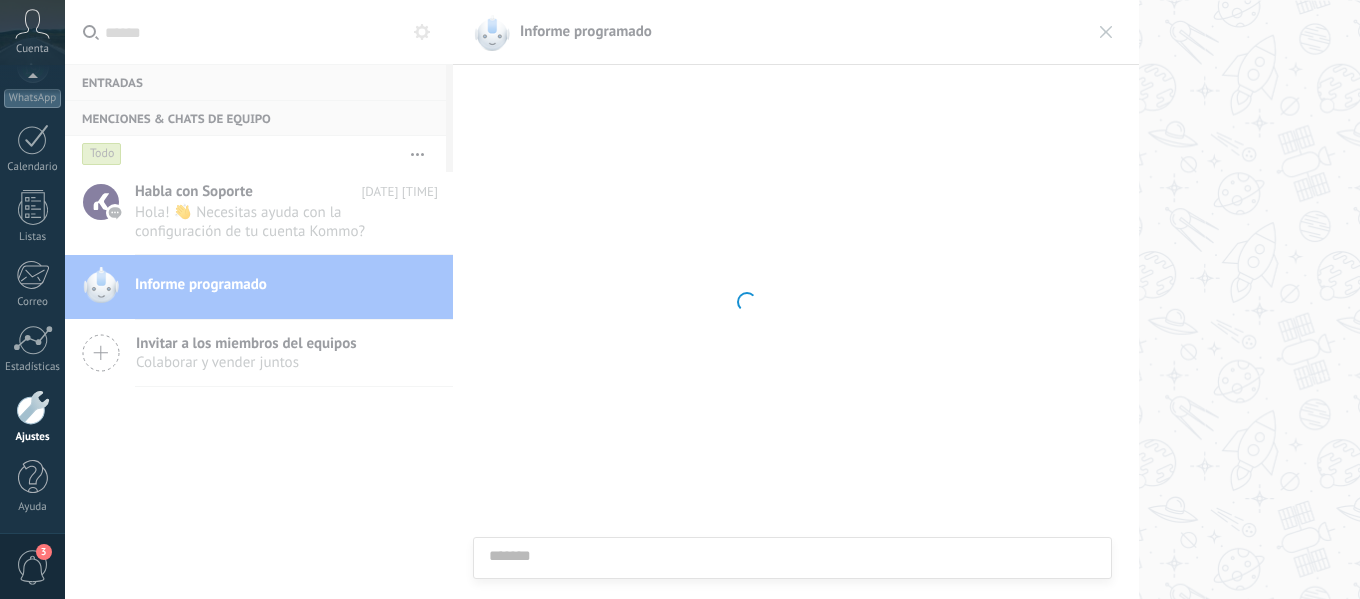 click on ".abccls-1,.abccls-2{fill-rule:evenodd}.abccls-2{fill:#fff} .abfcls-1{fill:none}.abfcls-2{fill:#fff} .abncls-1{isolation:isolate}.abncls-2{opacity:.06}.abncls-2,.abncls-3,.abncls-6{mix-blend-mode:multiply}.abncls-3{opacity:.15}.abncls-4,.abncls-8{fill:#fff}.abncls-5{fill:url(#abnlinear-gradient)}.abncls-6{opacity:.04}.abncls-7{fill:url(#abnlinear-gradient-2)}.abncls-8{fill-rule:evenodd} .abqst0{fill:#ffa200} .abwcls-1{fill:#252525} .cls-1{isolation:isolate} .acicls-1{fill:none} .aclcls-1{fill:#232323} .acnst0{display:none} .addcls-1,.addcls-2{fill:none;stroke-miterlimit:10}.addcls-1{stroke:#dfe0e5}.addcls-2{stroke:#a1a7ab} .adecls-1,.adecls-2{fill:none;stroke-miterlimit:10}.adecls-1{stroke:#dfe0e5}.adecls-2{stroke:#a1a7ab} .adqcls-1{fill:#8591a5;fill-rule:evenodd} .aeccls-1{fill:#5c9f37} .aeecls-1{fill:#f86161} .aejcls-1{fill:#8591a5;fill-rule:evenodd} .aekcls-1{fill-rule:evenodd} .aelcls-1{fill-rule:evenodd;fill:currentColor} .aemcls-1{fill-rule:evenodd;fill:currentColor} .aencls-2{fill:#f86161;opacity:.3}" at bounding box center (680, 299) 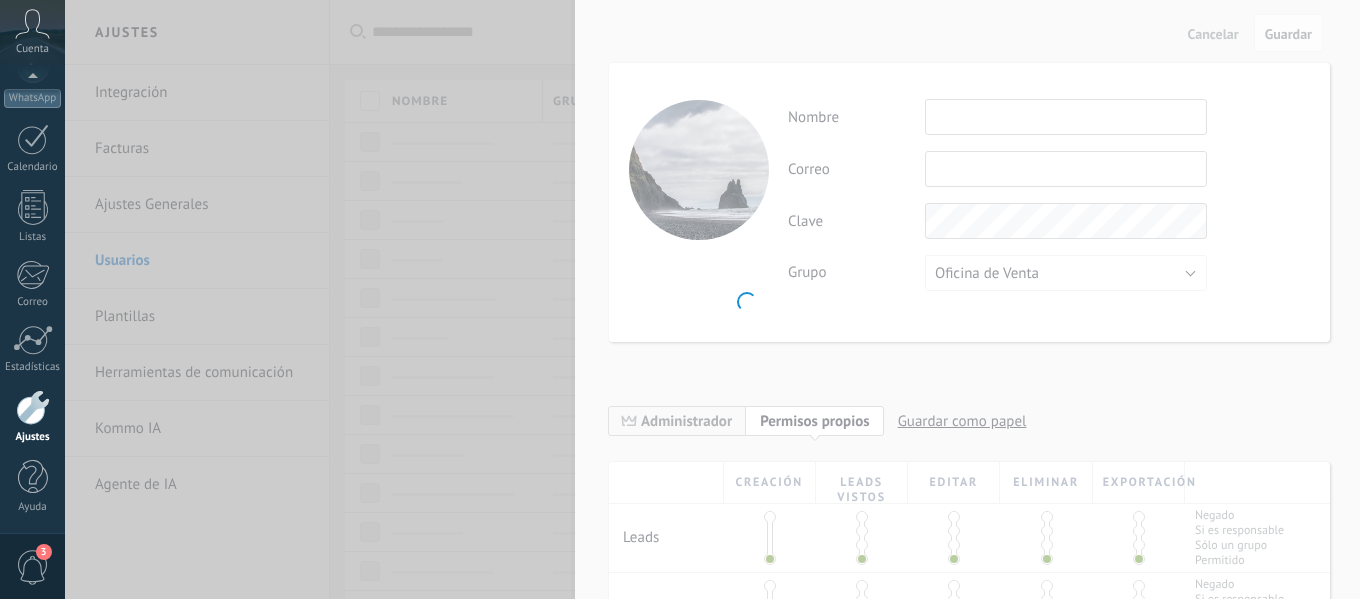 click on ".abccls-1,.abccls-2{fill-rule:evenodd}.abccls-2{fill:#fff} .abfcls-1{fill:none}.abfcls-2{fill:#fff} .abncls-1{isolation:isolate}.abncls-2{opacity:.06}.abncls-2,.abncls-3,.abncls-6{mix-blend-mode:multiply}.abncls-3{opacity:.15}.abncls-4,.abncls-8{fill:#fff}.abncls-5{fill:url(#abnlinear-gradient)}.abncls-6{opacity:.04}.abncls-7{fill:url(#abnlinear-gradient-2)}.abncls-8{fill-rule:evenodd} .abqst0{fill:#ffa200} .abwcls-1{fill:#252525} .cls-1{isolation:isolate} .acicls-1{fill:none} .aclcls-1{fill:#232323} .acnst0{display:none} .addcls-1,.addcls-2{fill:none;stroke-miterlimit:10}.addcls-1{stroke:#dfe0e5}.addcls-2{stroke:#a1a7ab} .adecls-1,.adecls-2{fill:none;stroke-miterlimit:10}.adecls-1{stroke:#dfe0e5}.adecls-2{stroke:#a1a7ab} .adqcls-1{fill:#8591a5;fill-rule:evenodd} .aeccls-1{fill:#5c9f37} .aeecls-1{fill:#f86161} .aejcls-1{fill:#8591a5;fill-rule:evenodd} .aekcls-1{fill-rule:evenodd} .aelcls-1{fill-rule:evenodd;fill:currentColor} .aemcls-1{fill-rule:evenodd;fill:currentColor} .aencls-2{fill:#f86161;opacity:.3}" at bounding box center [680, 299] 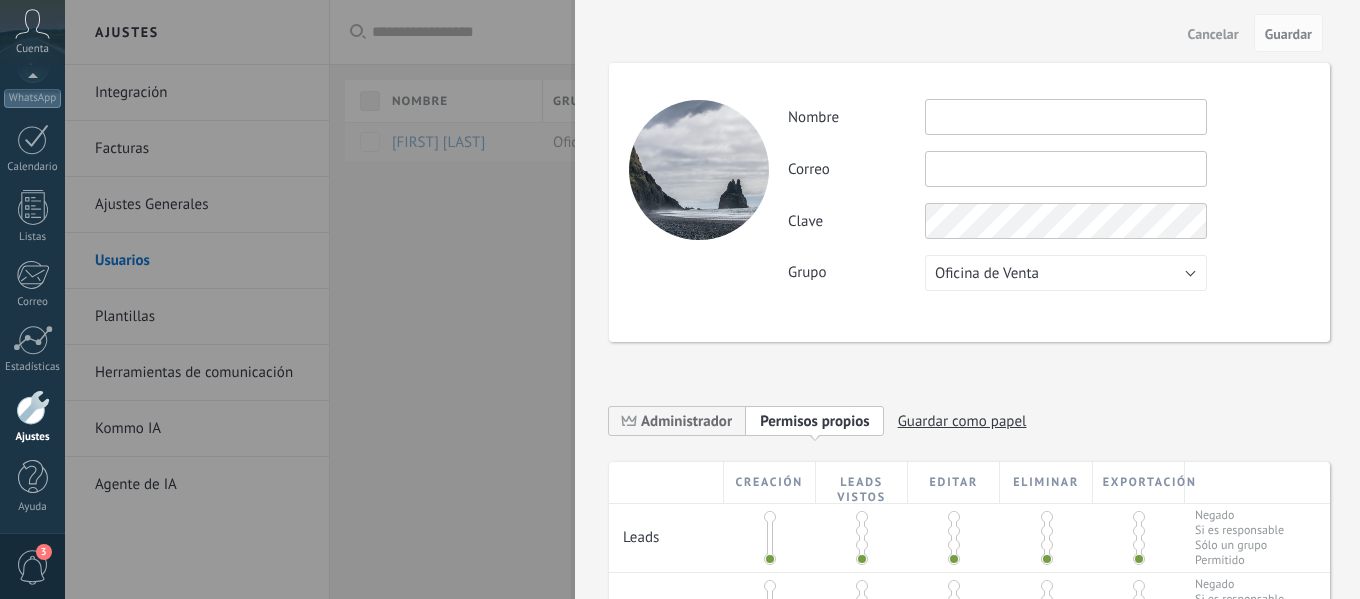click on "Cancelar" at bounding box center (1213, 34) 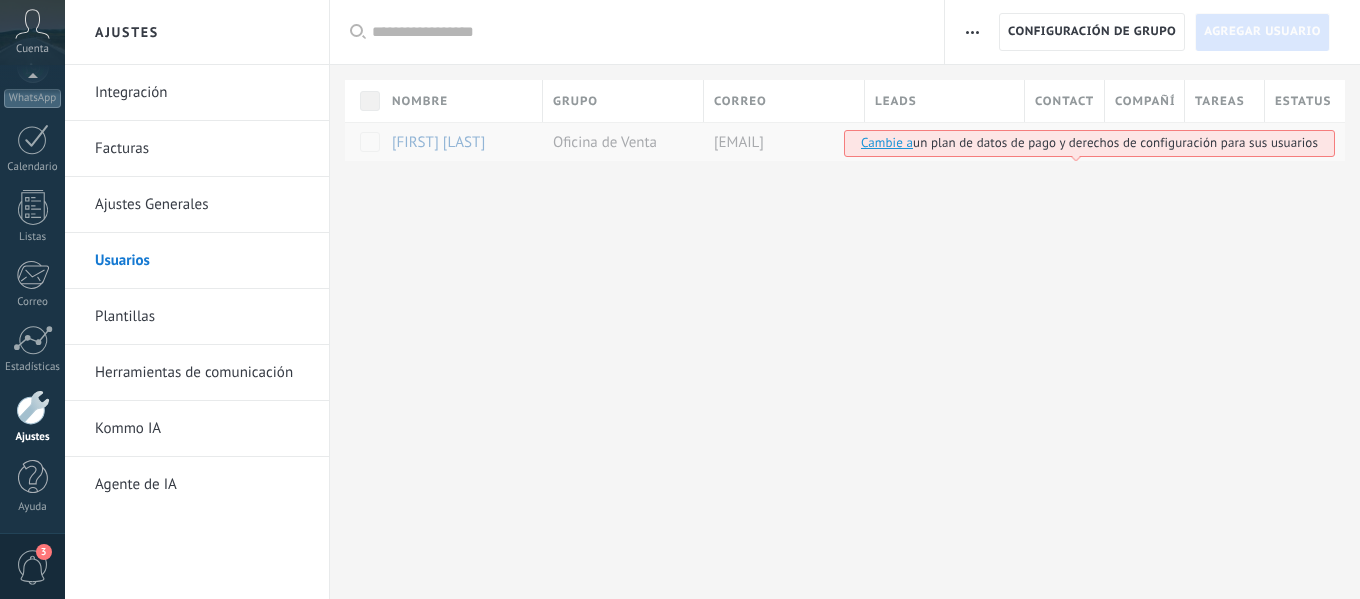 click on "Cambie a  un plan de datos de pago y derechos de configuración para sus usuarios" at bounding box center (1089, 143) 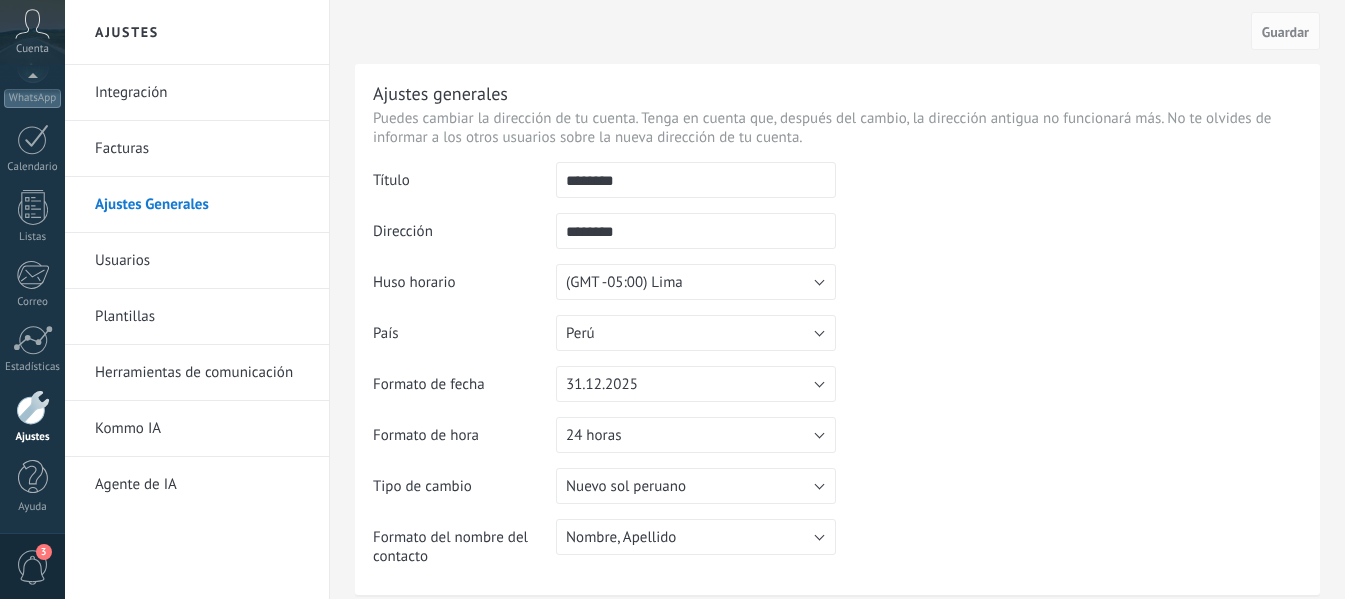 click on "Facturas" at bounding box center [202, 149] 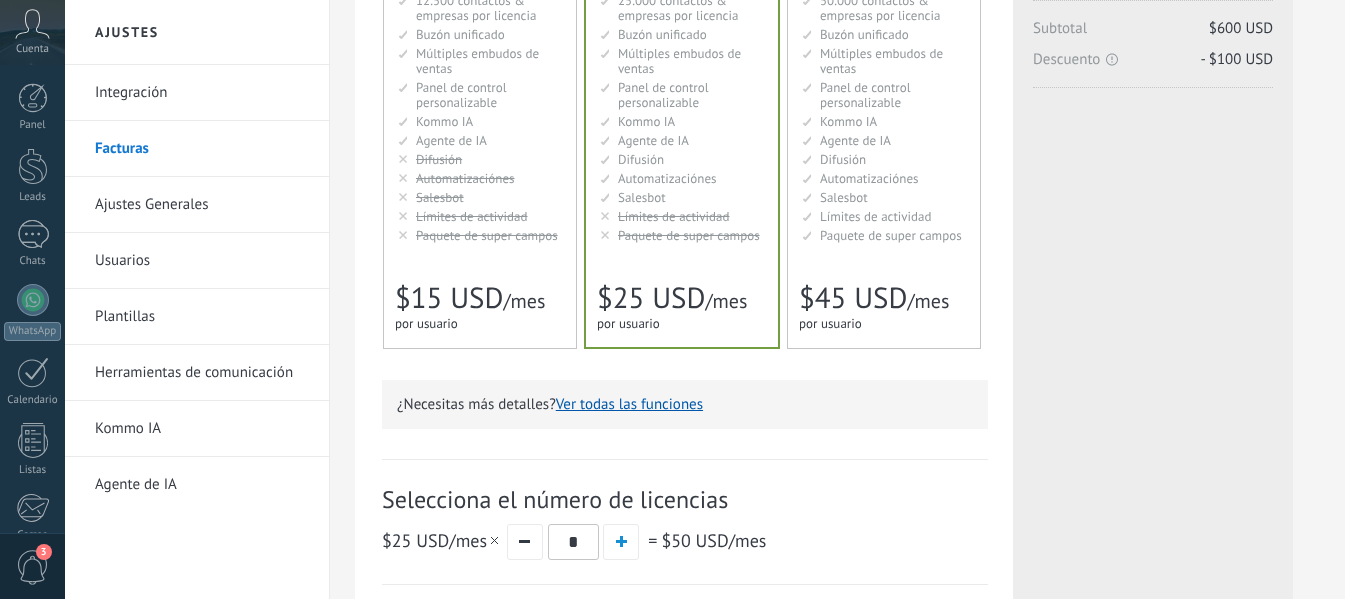 scroll, scrollTop: 300, scrollLeft: 0, axis: vertical 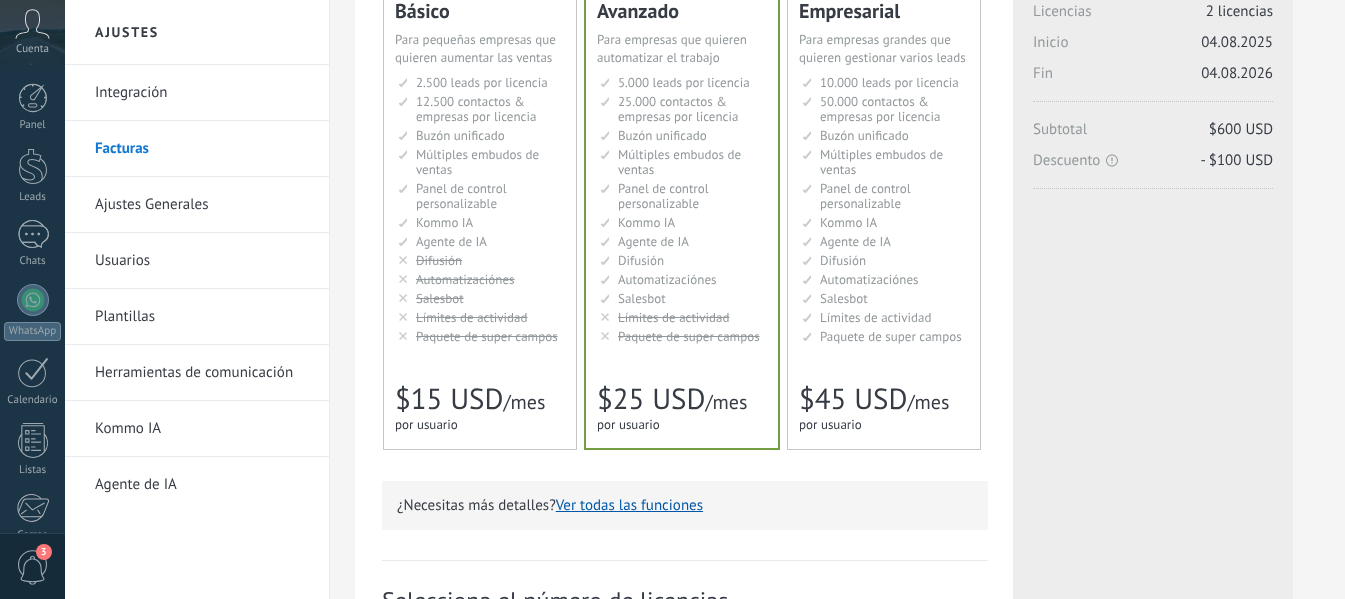 click on "Integración" at bounding box center [202, 93] 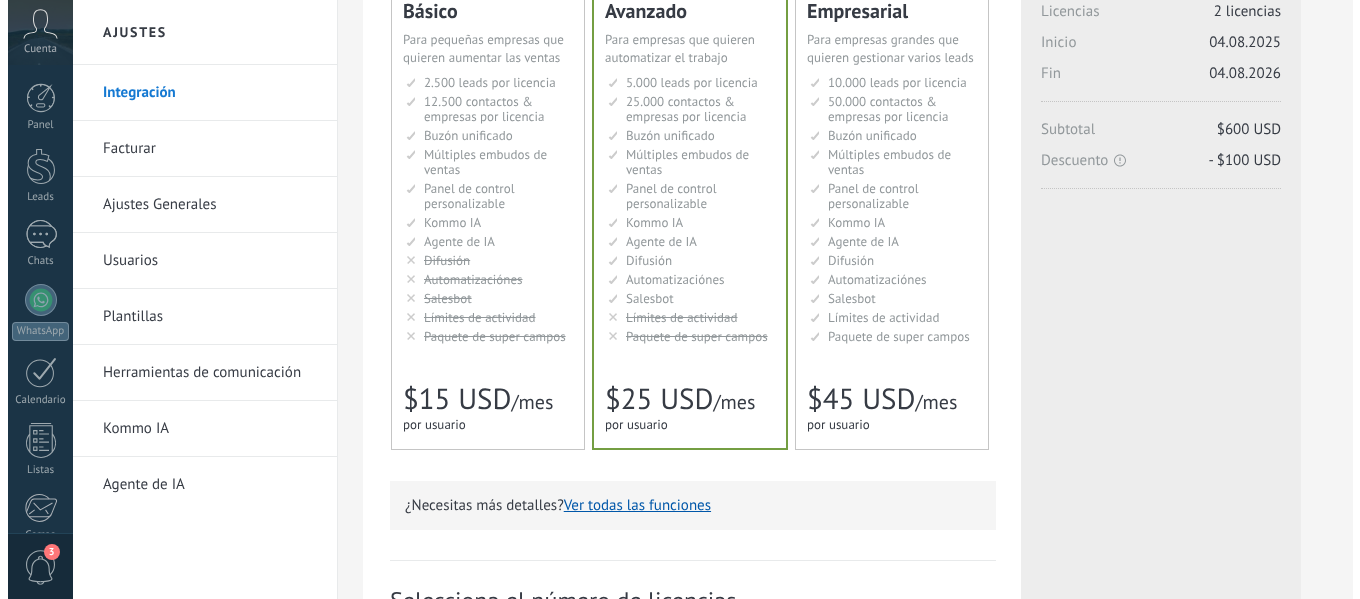 scroll, scrollTop: 233, scrollLeft: 0, axis: vertical 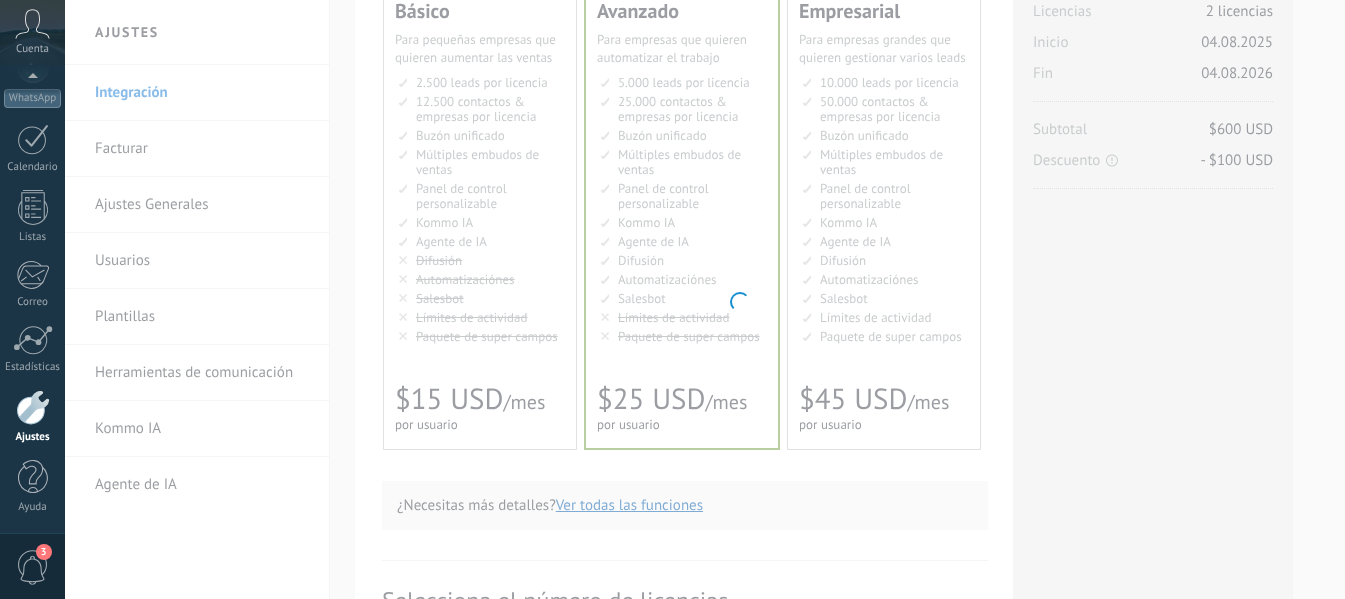 click on "Cuenta" at bounding box center (32, 49) 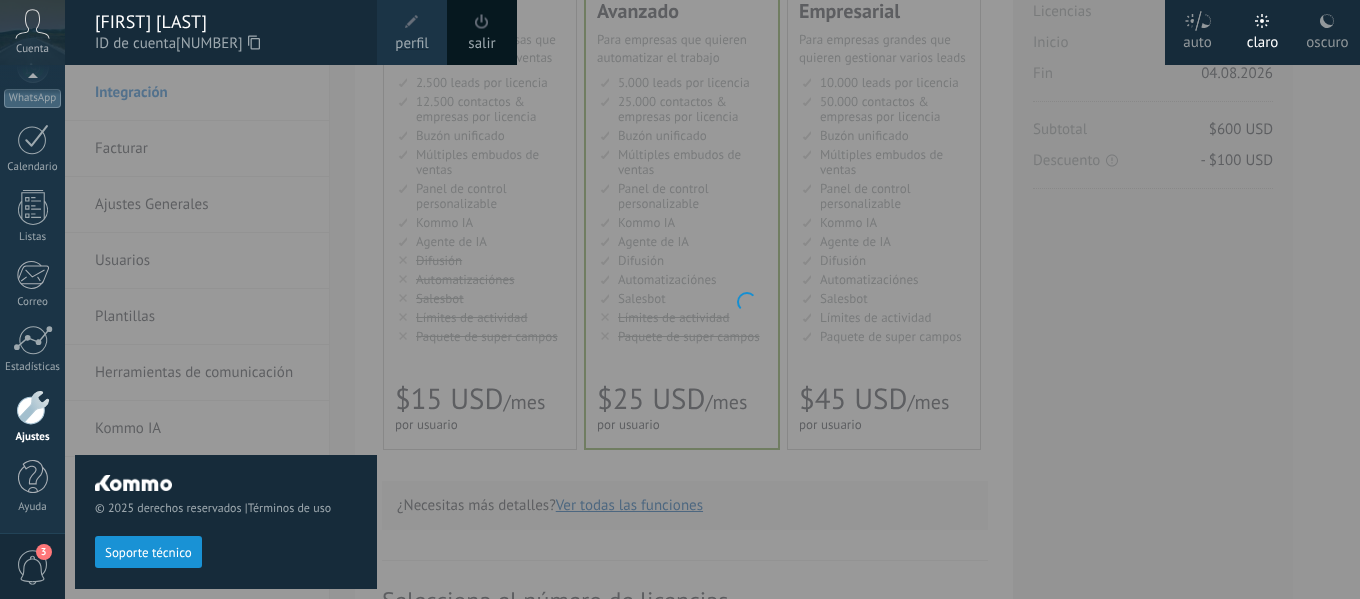 scroll, scrollTop: 0, scrollLeft: 0, axis: both 